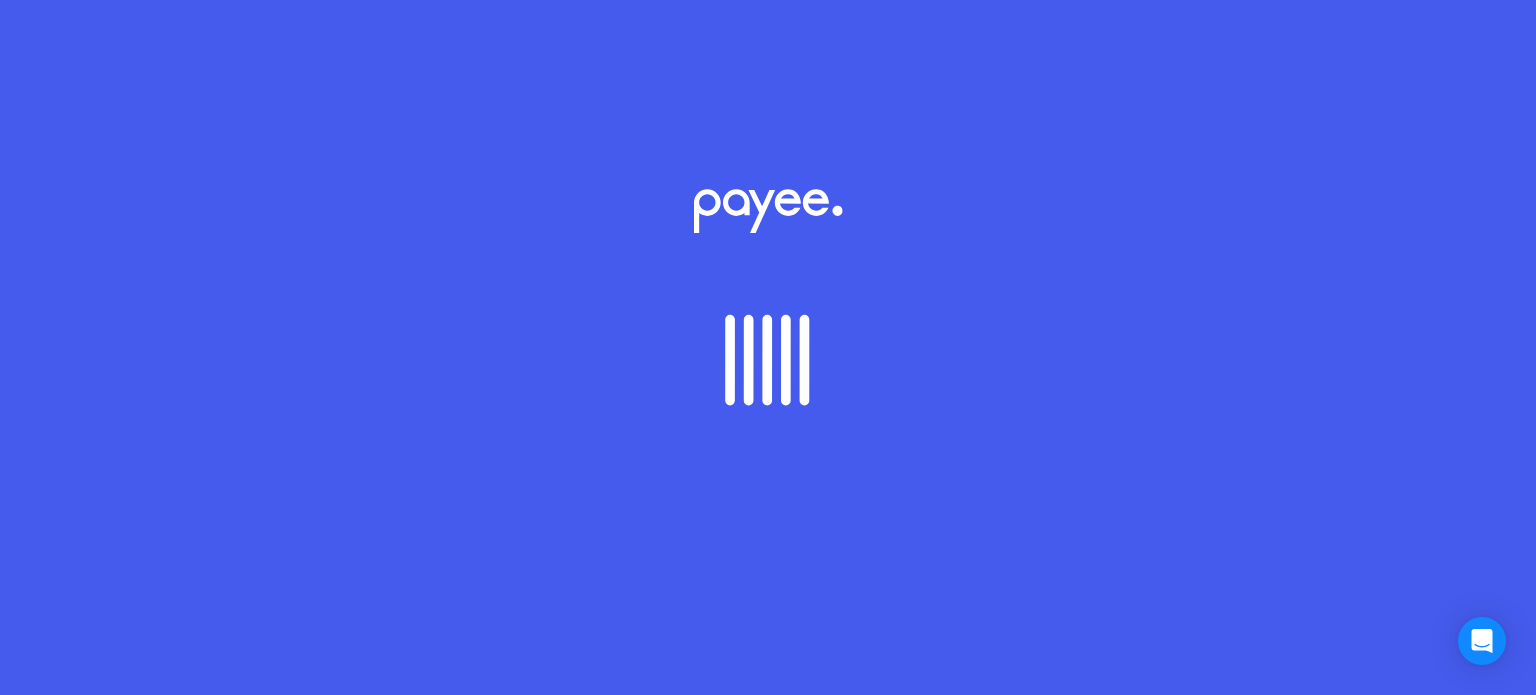 scroll, scrollTop: 0, scrollLeft: 0, axis: both 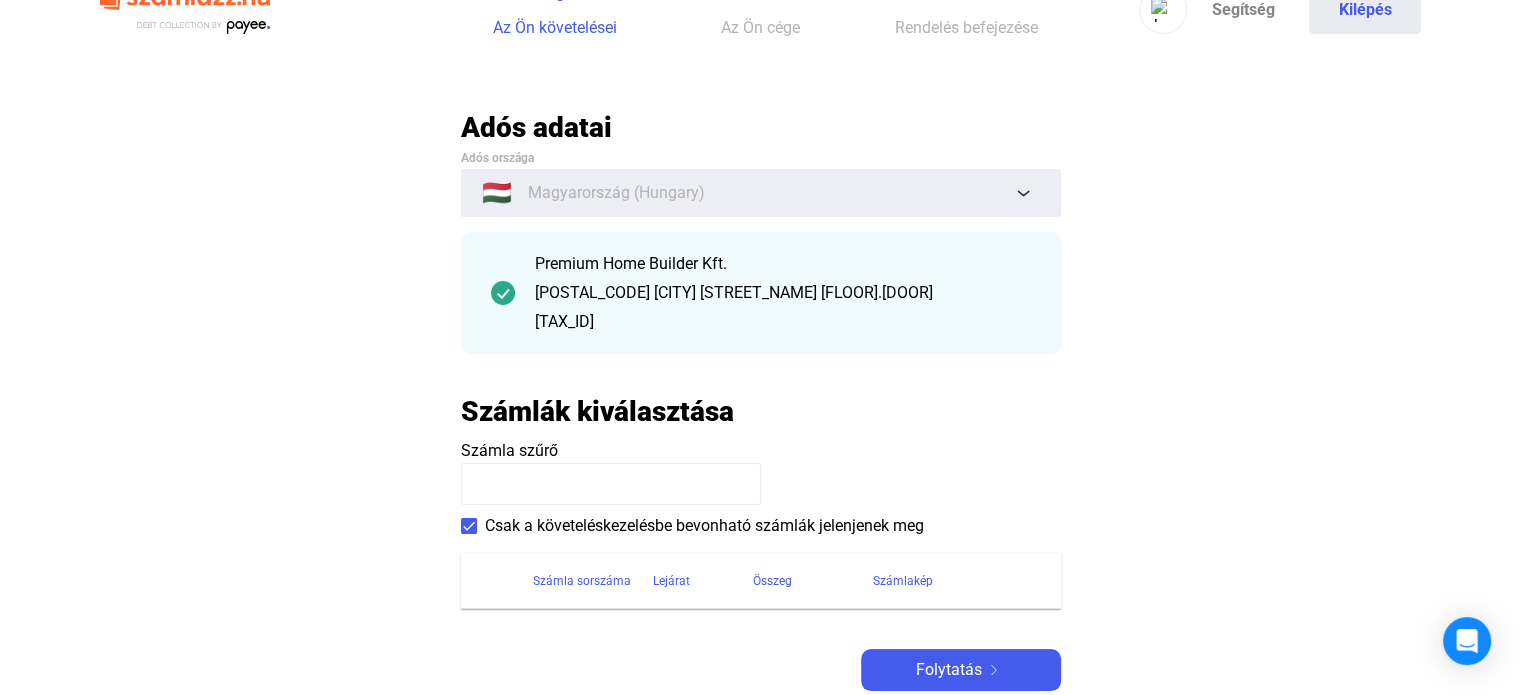 click on "Az Ön cége" 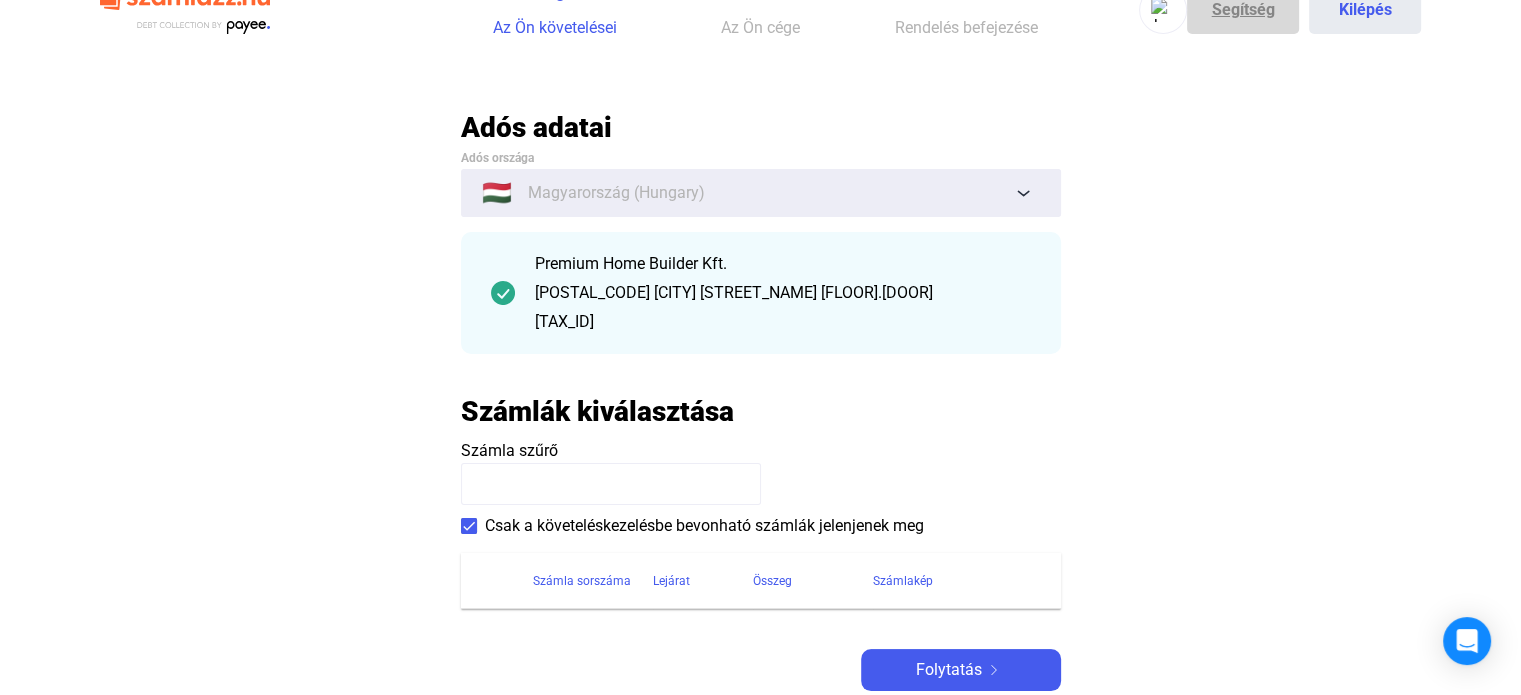 click on "Segítség" 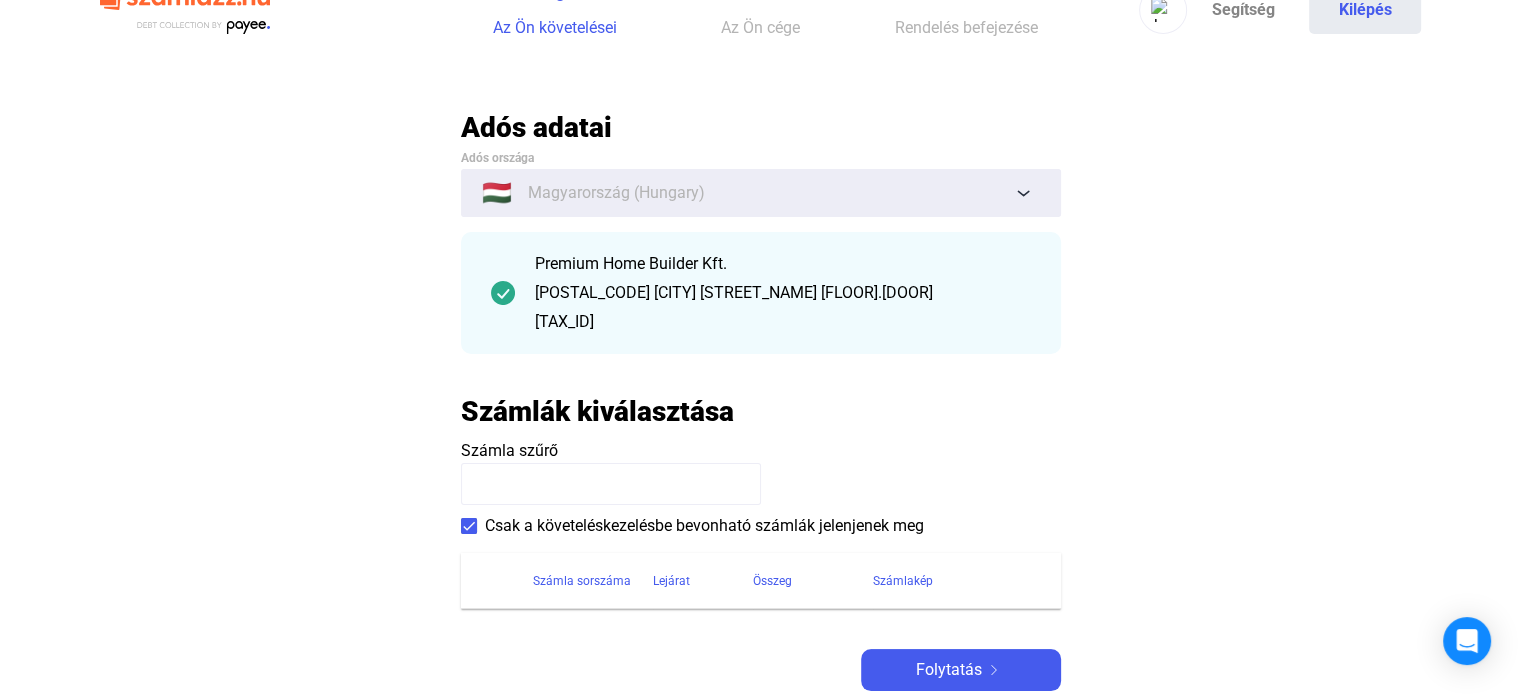 scroll, scrollTop: 160, scrollLeft: 0, axis: vertical 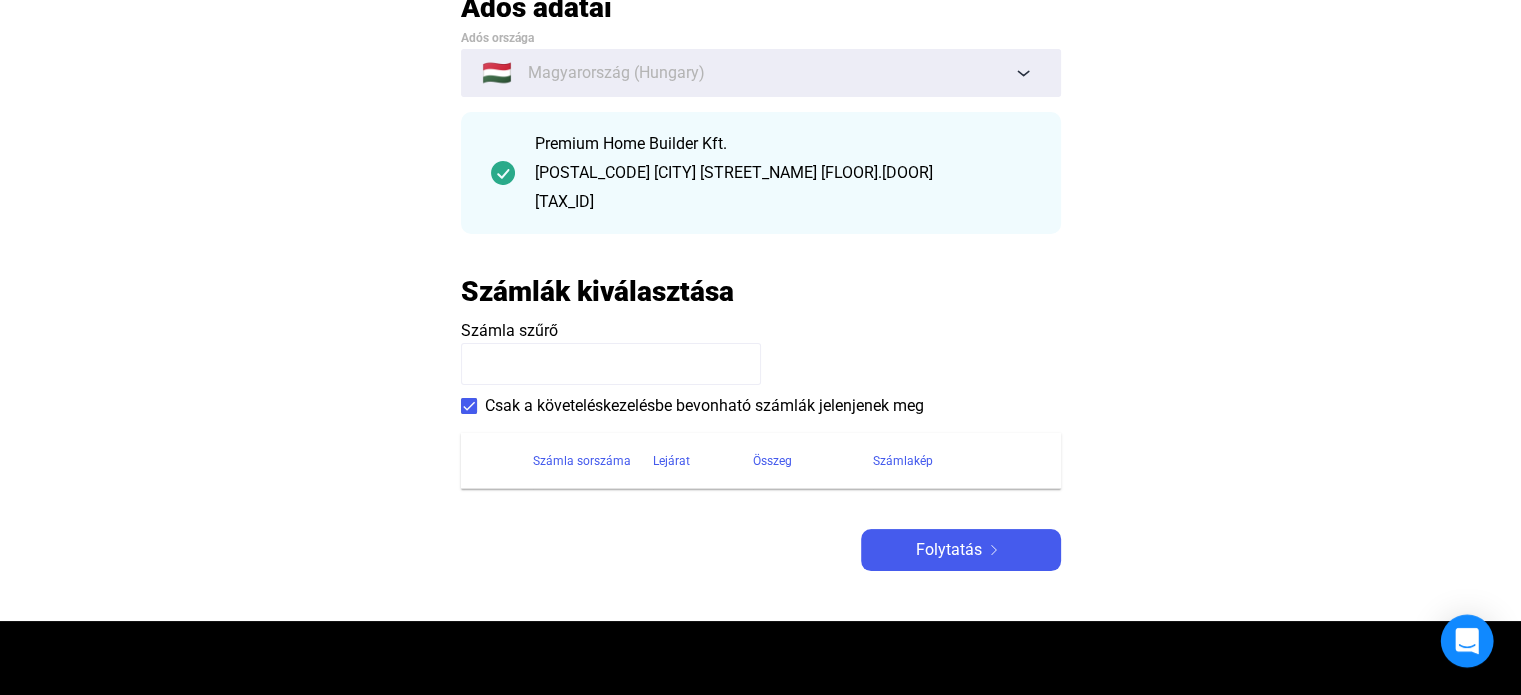 click at bounding box center [1467, 641] 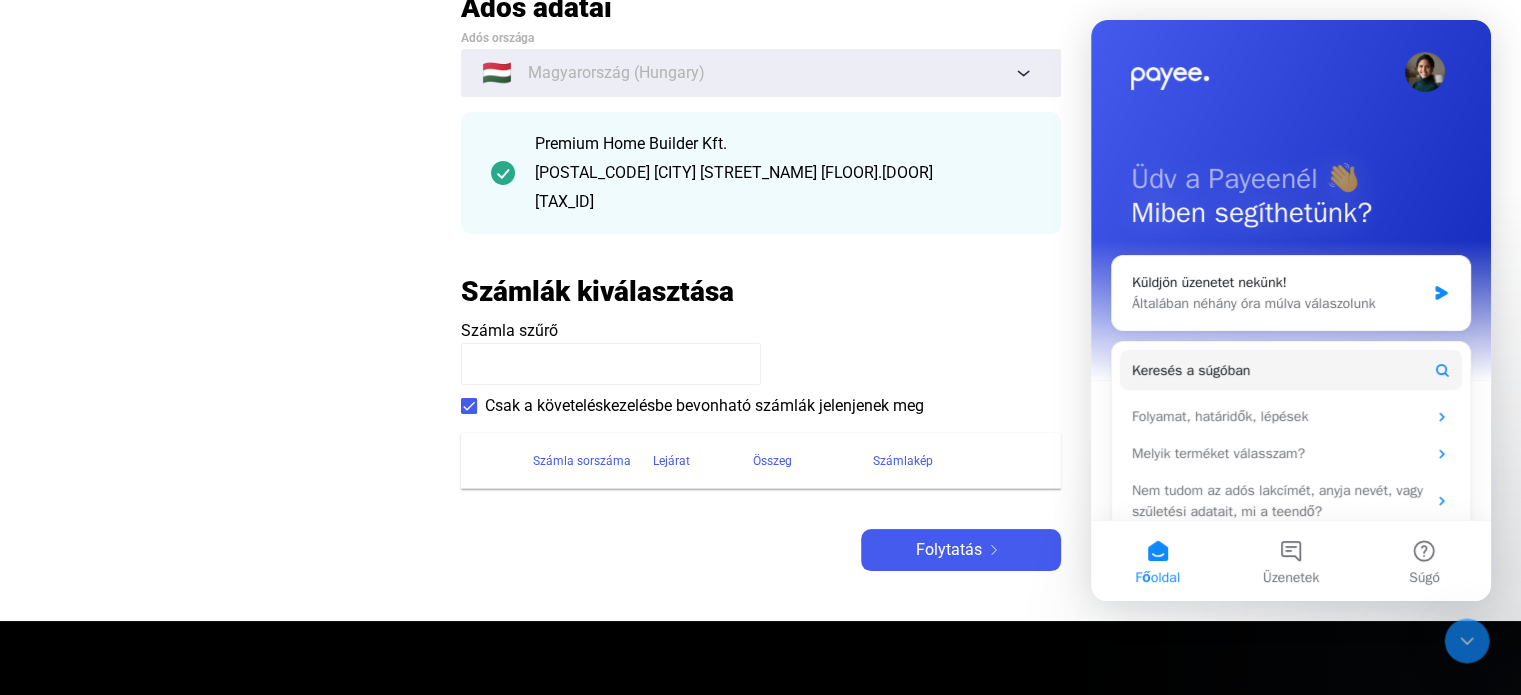 scroll, scrollTop: 0, scrollLeft: 0, axis: both 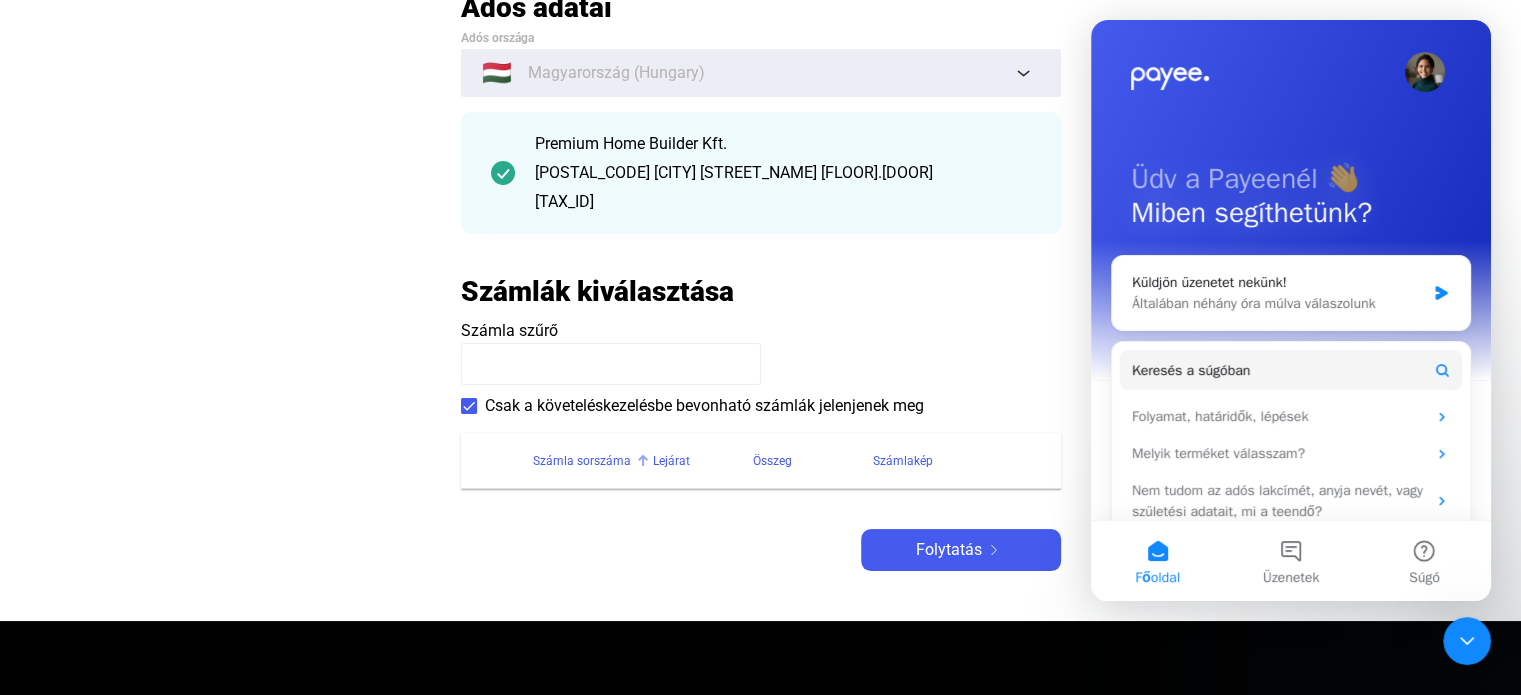click on "Számla sorszáma" 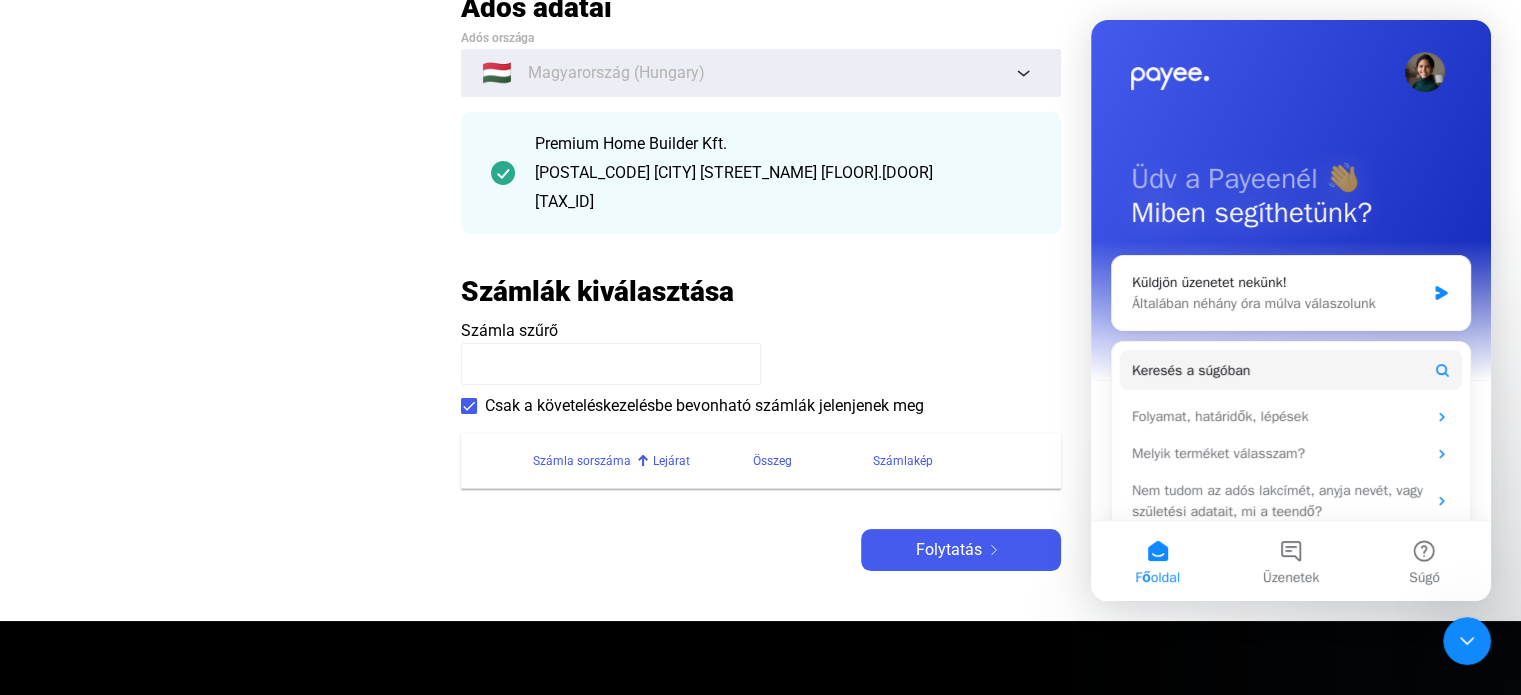 click on "Számla sorszáma" 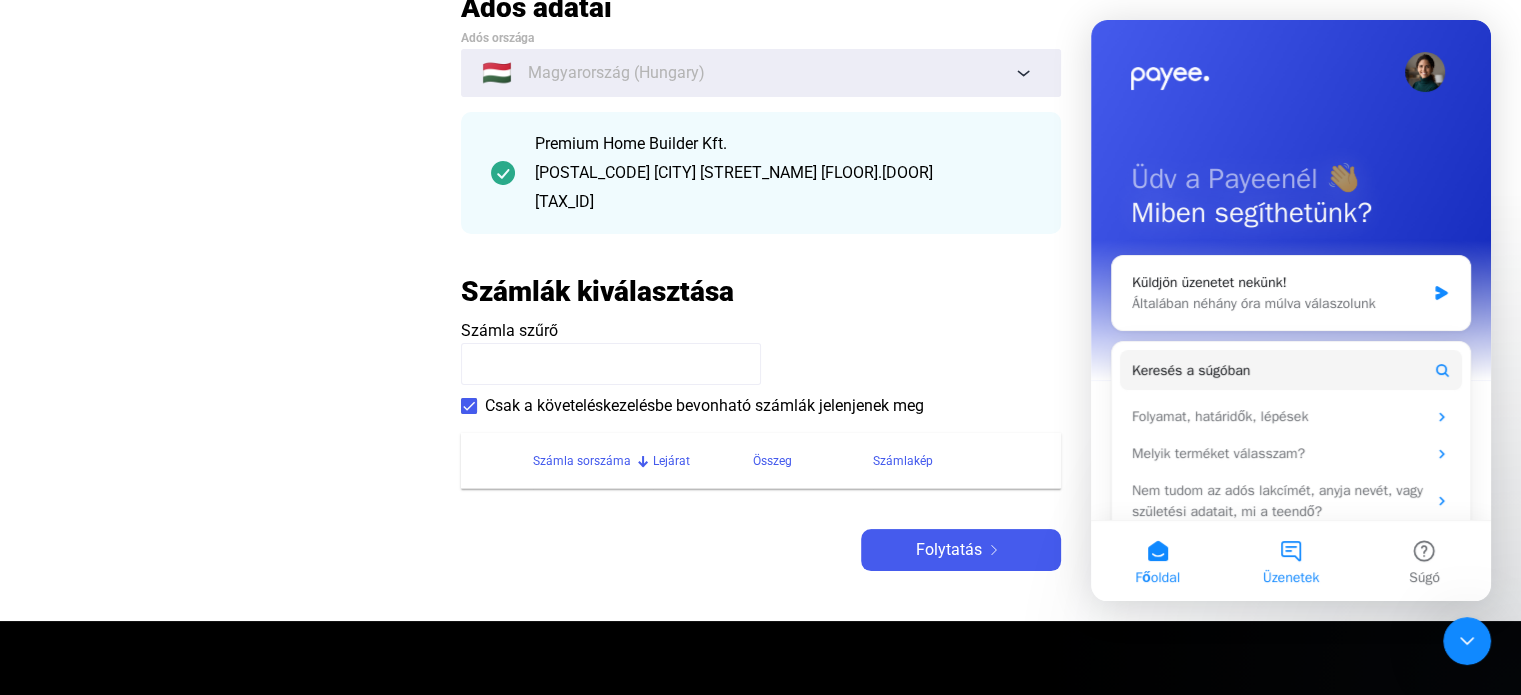 click on "Üzenetek" at bounding box center [1290, 561] 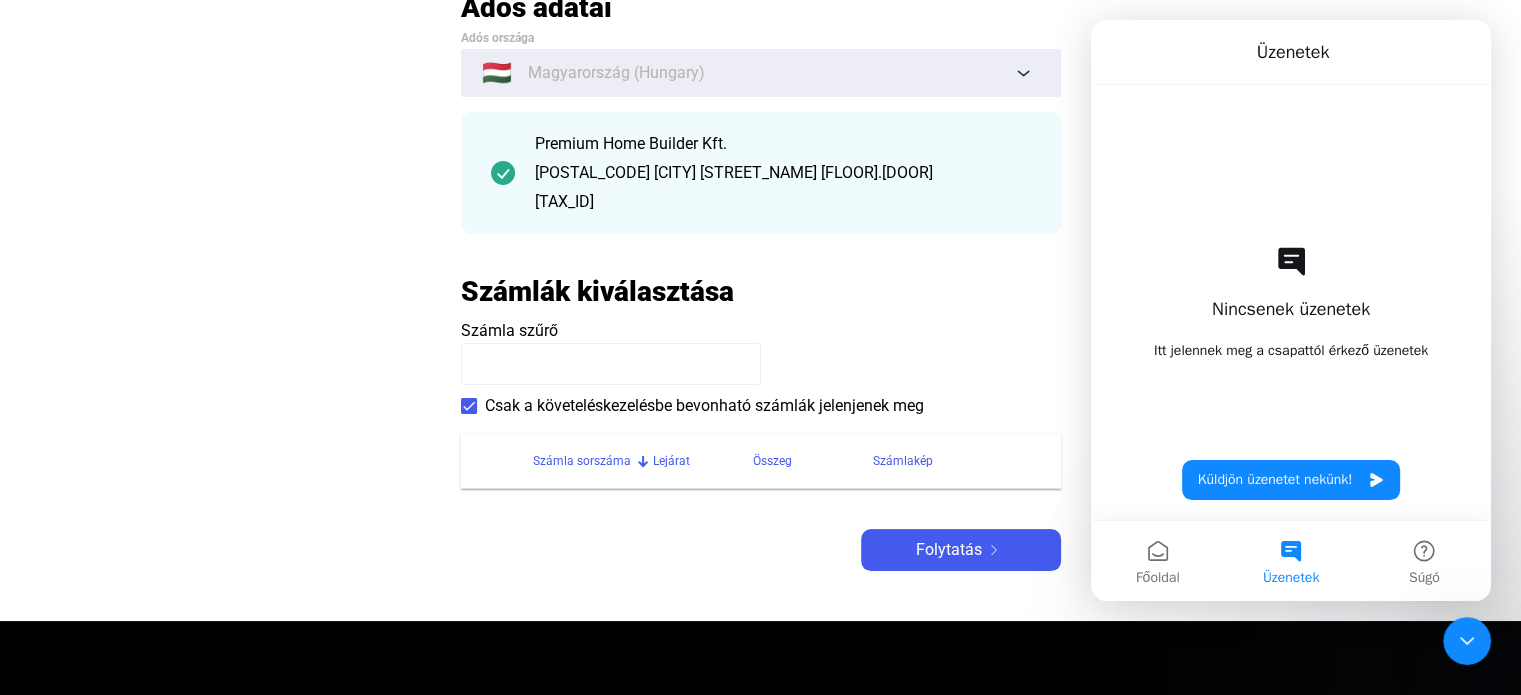 click on "Automatikusan mentve
Adós adatai Adós országa 🇭🇺 Magyarország (Hungary) Premium Home Builder Kft. [POSTAL_CODE] [CITY] [STREET_NAME] [FLOOR].[DOOR]  [TAX_ID]  Számlák kiválasztása Számla szűrő    Csak a követeléskezelésbe bevonható számlák jelenjenek meg   Számla sorszáma   Lejárat   Összeg   Számlakép  Folytatás" 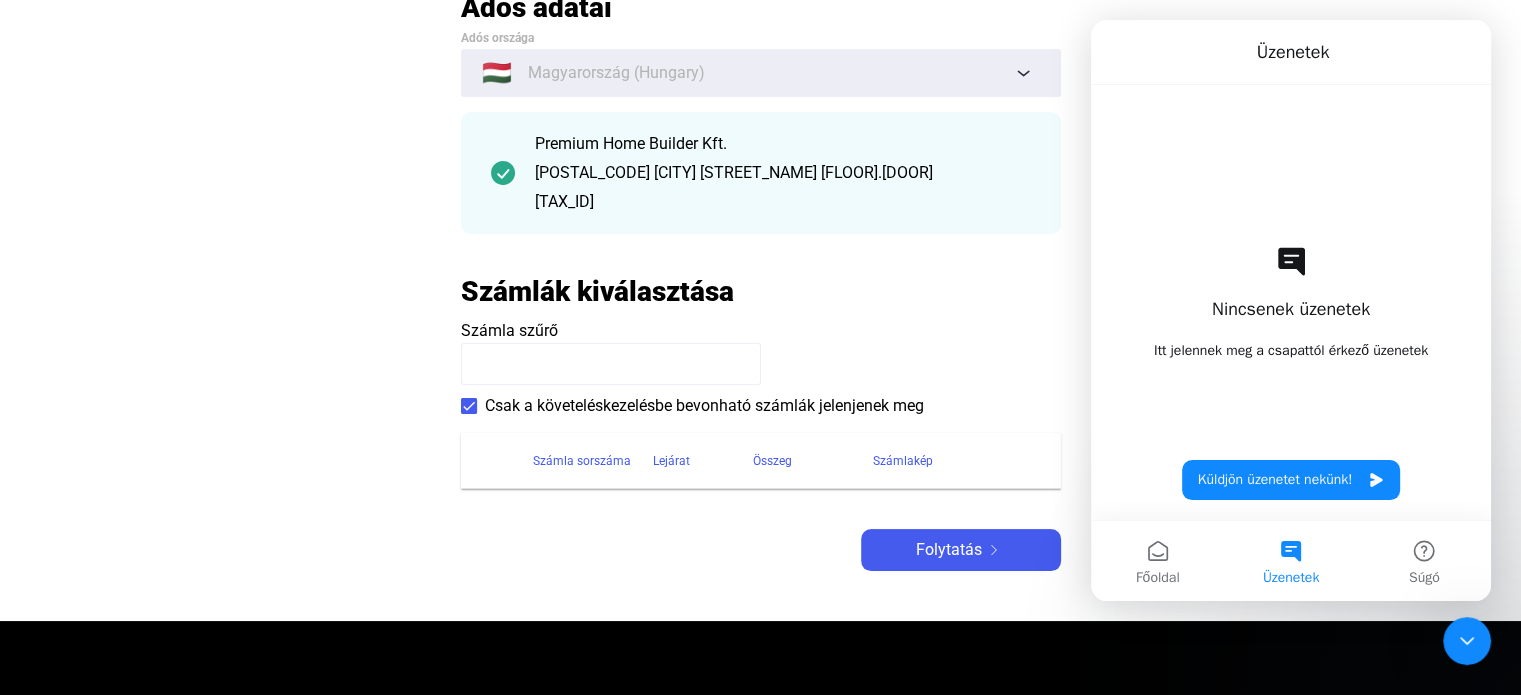 click on "Számla sorszáma" 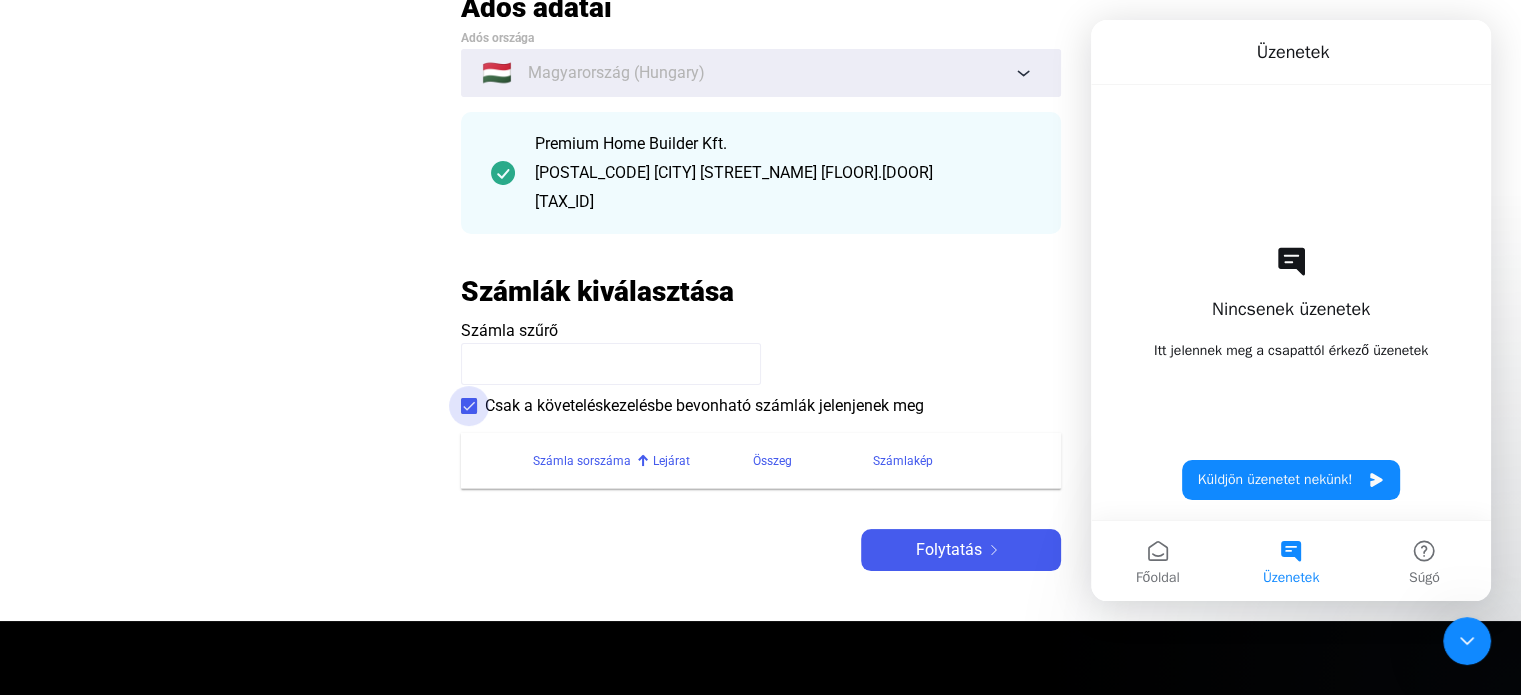 click on "Csak a követeléskezelésbe bevonható számlák jelenjenek meg" at bounding box center (704, 406) 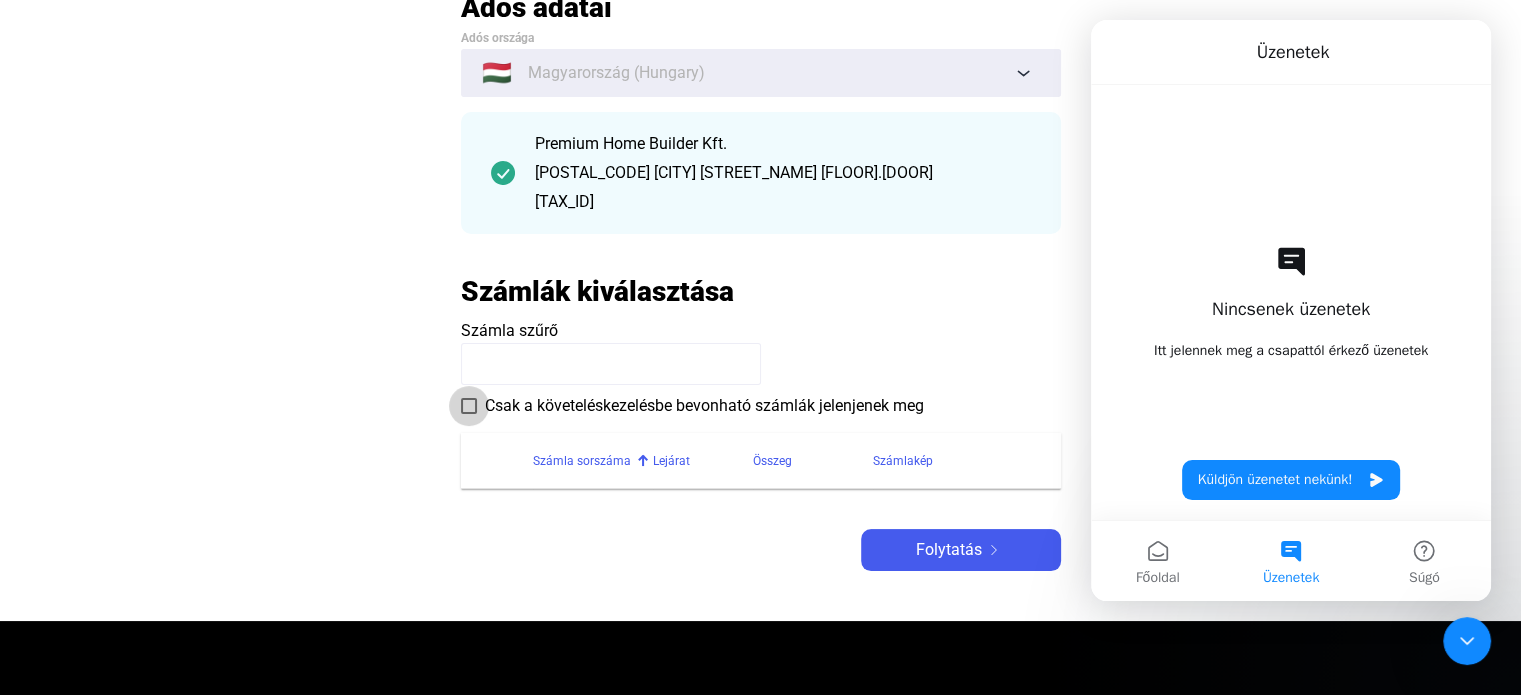 click on "Csak a követeléskezelésbe bevonható számlák jelenjenek meg" at bounding box center [704, 406] 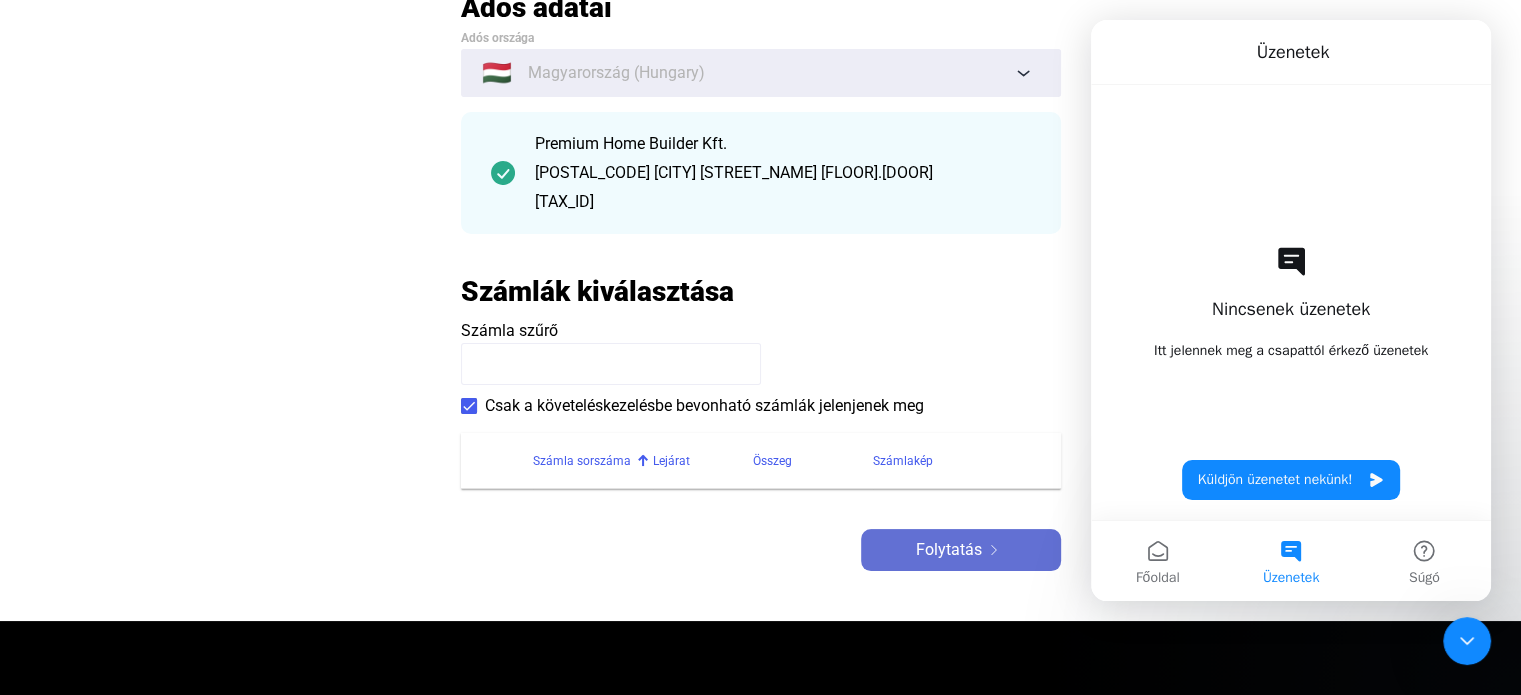 click on "Folytatás" 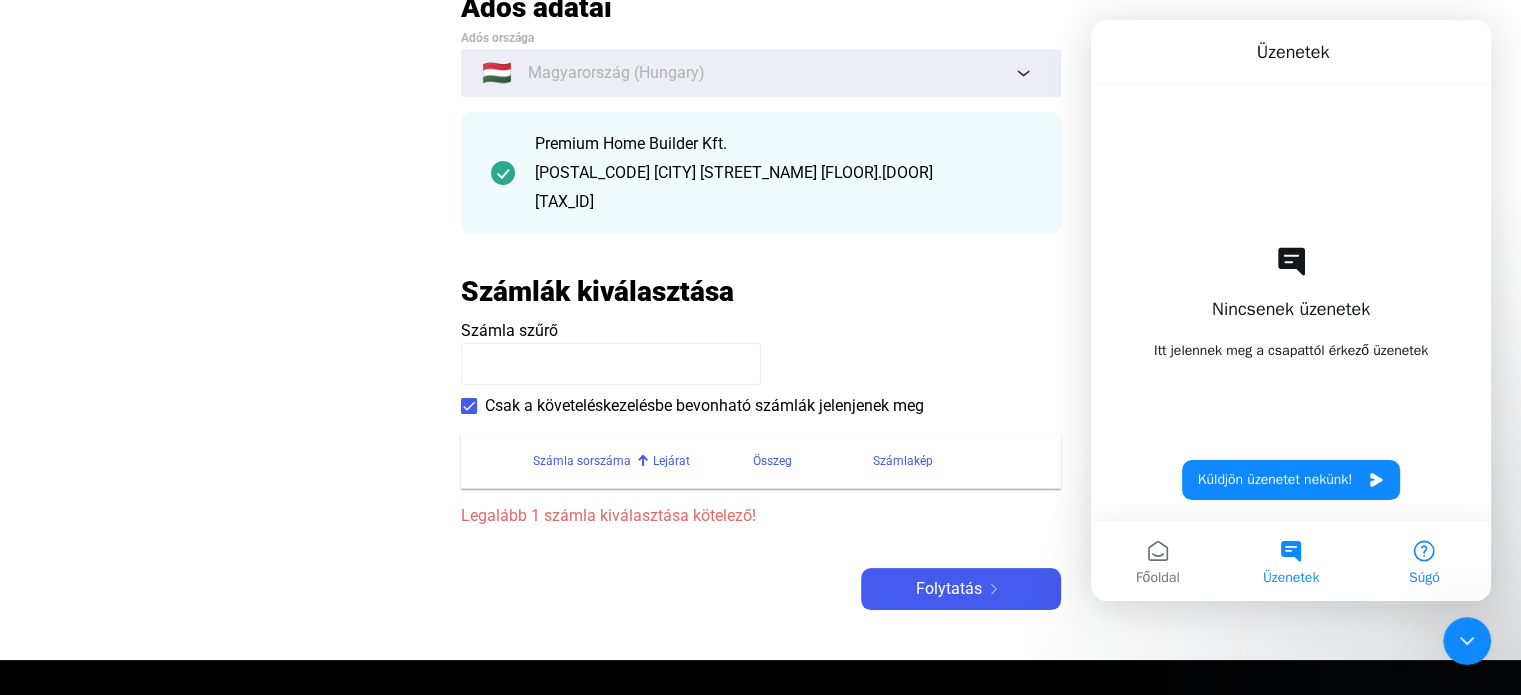 click on "Súgó" at bounding box center (1424, 561) 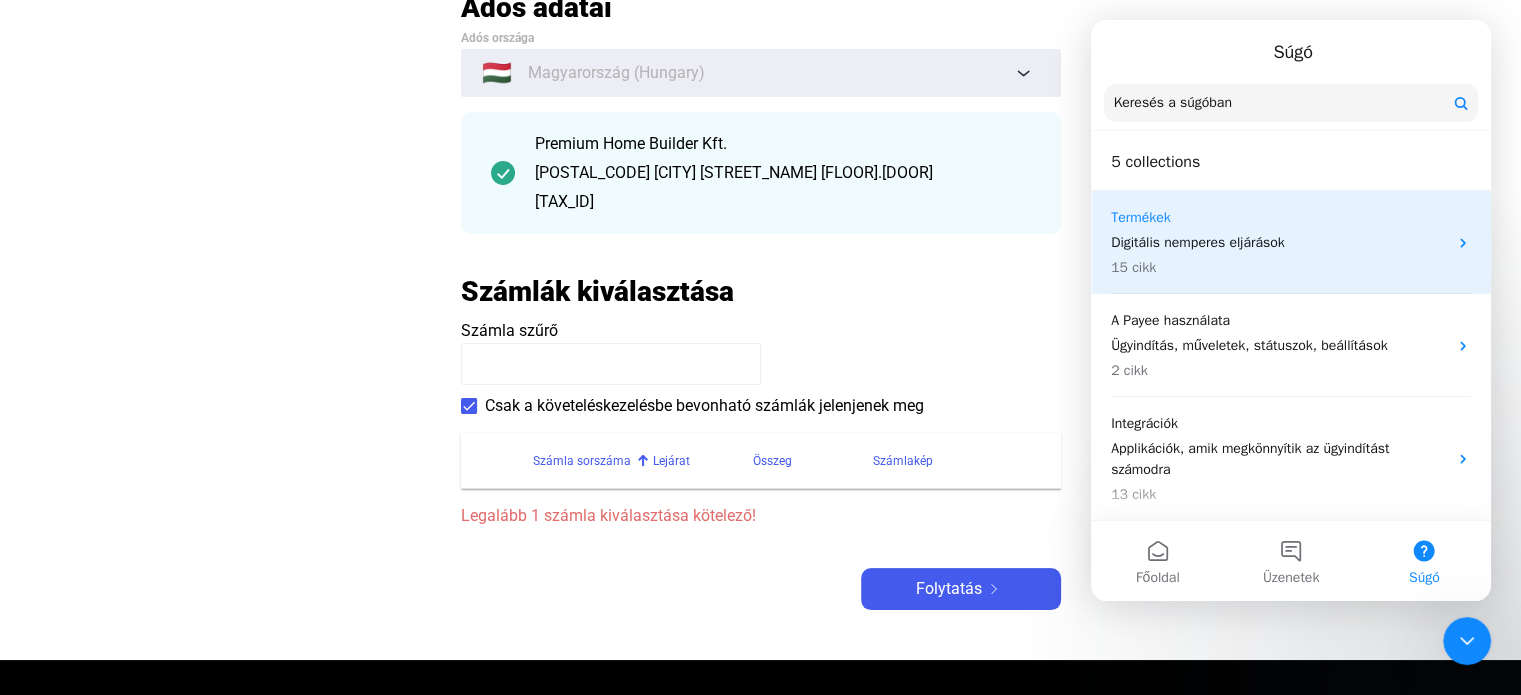 click on "15 cikk" at bounding box center [1279, 267] 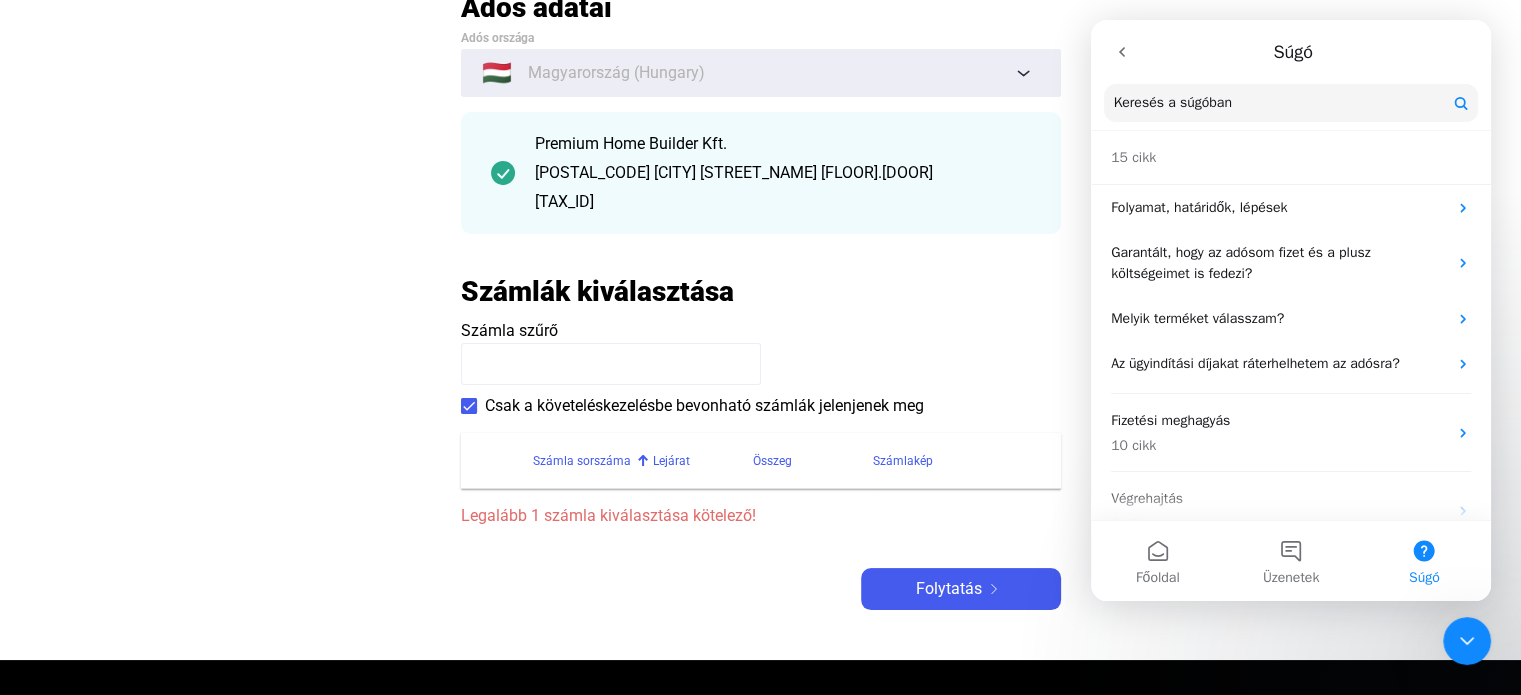 scroll, scrollTop: 93, scrollLeft: 0, axis: vertical 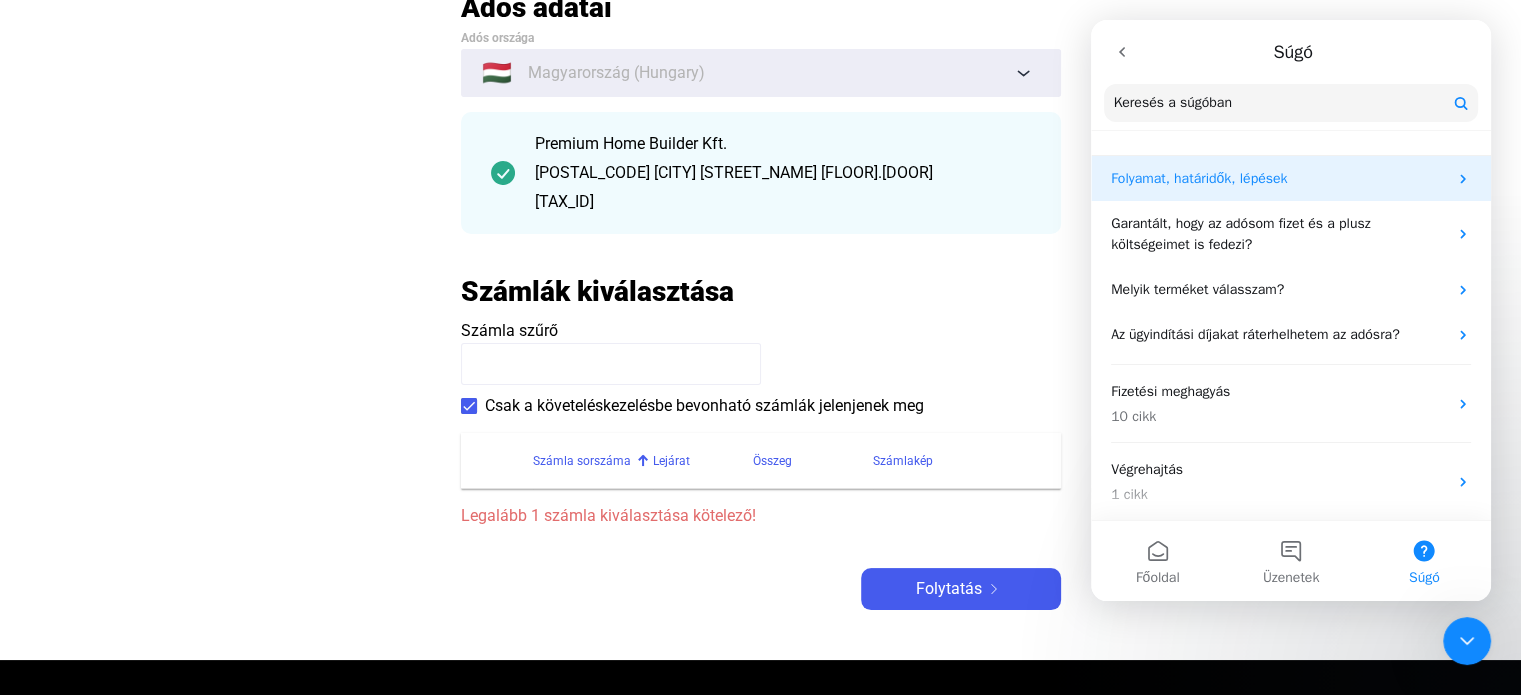 click on "Folyamat, határidők, lépések" at bounding box center (1291, 178) 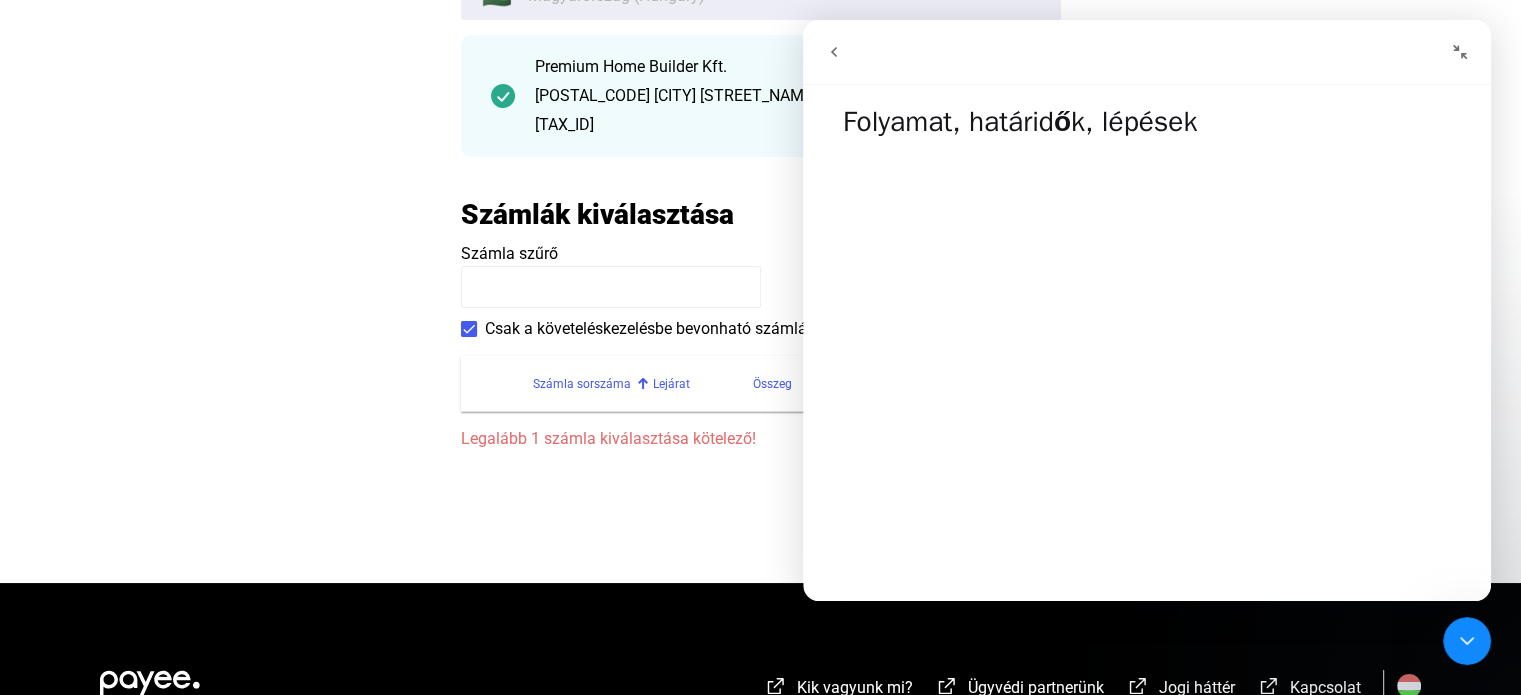 scroll, scrollTop: 240, scrollLeft: 0, axis: vertical 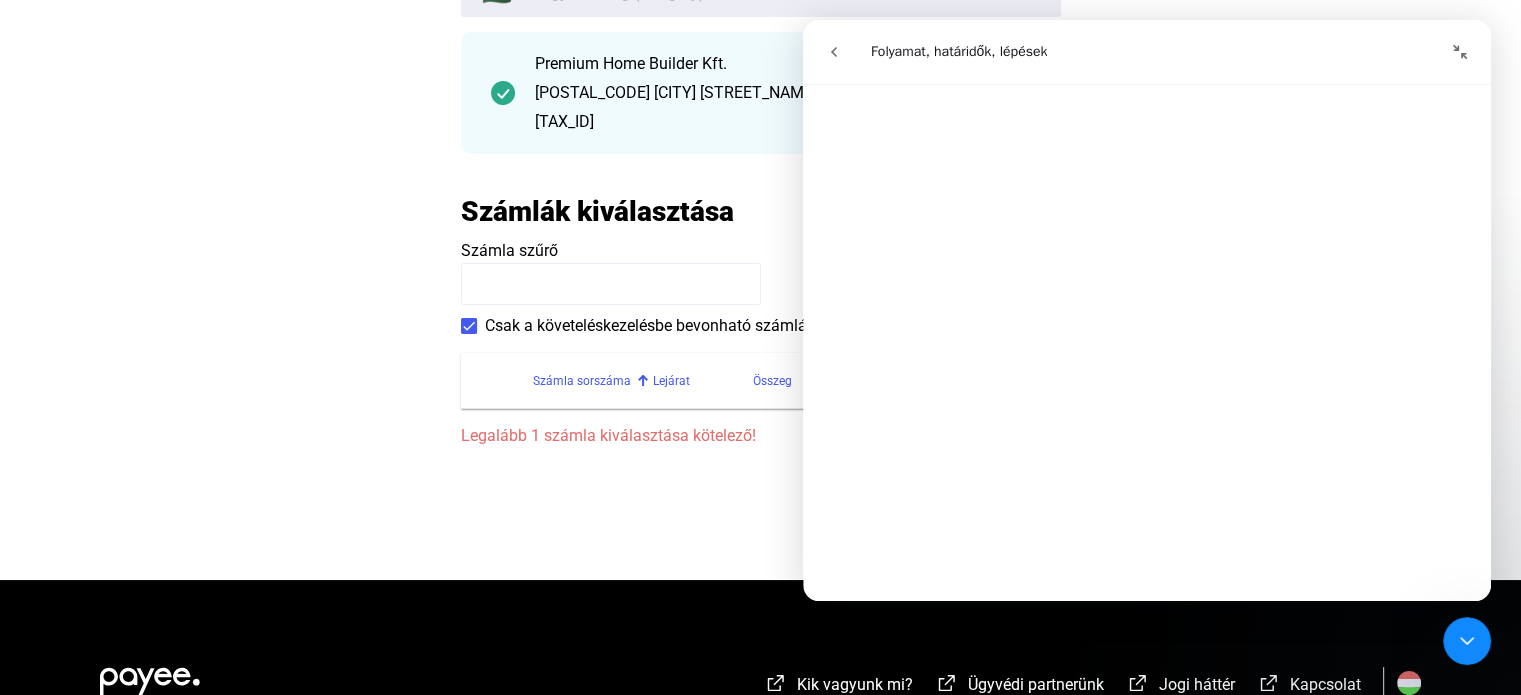 click 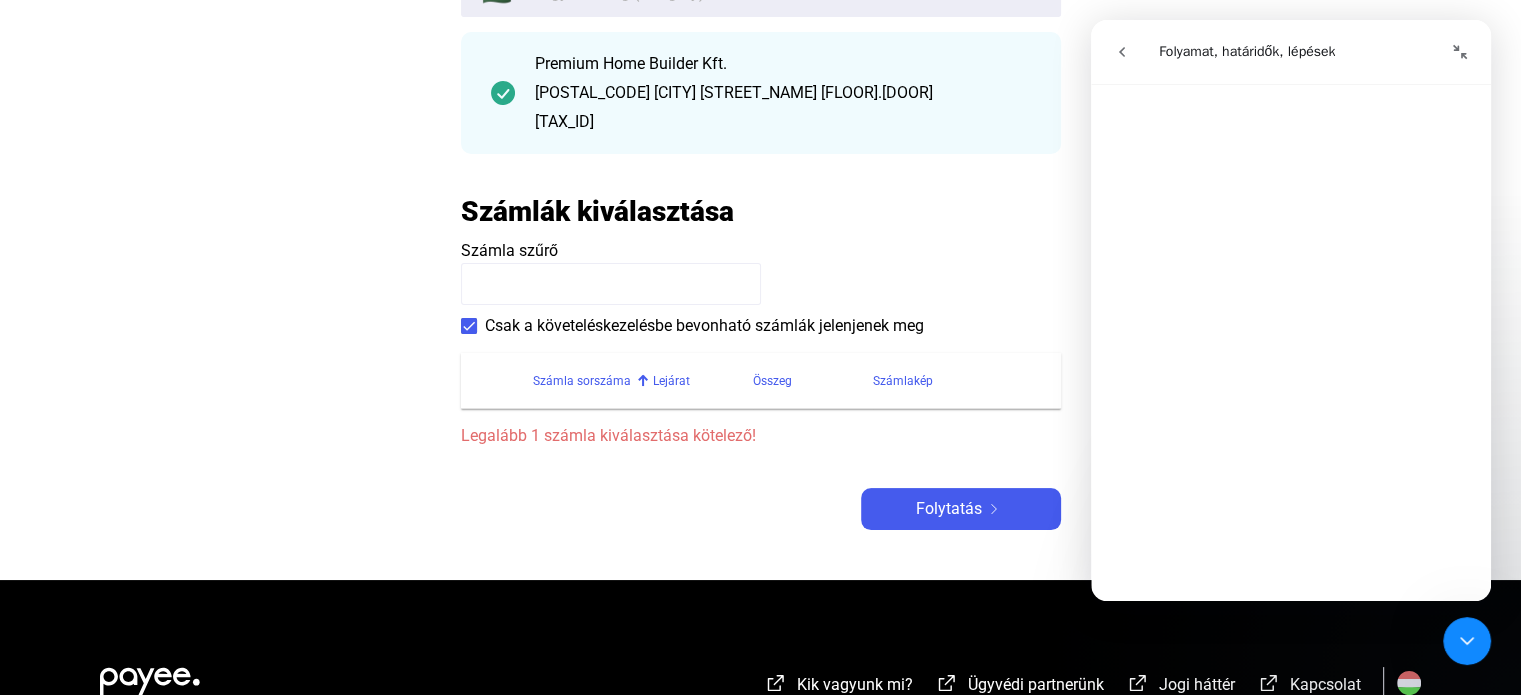 scroll, scrollTop: 1878, scrollLeft: 0, axis: vertical 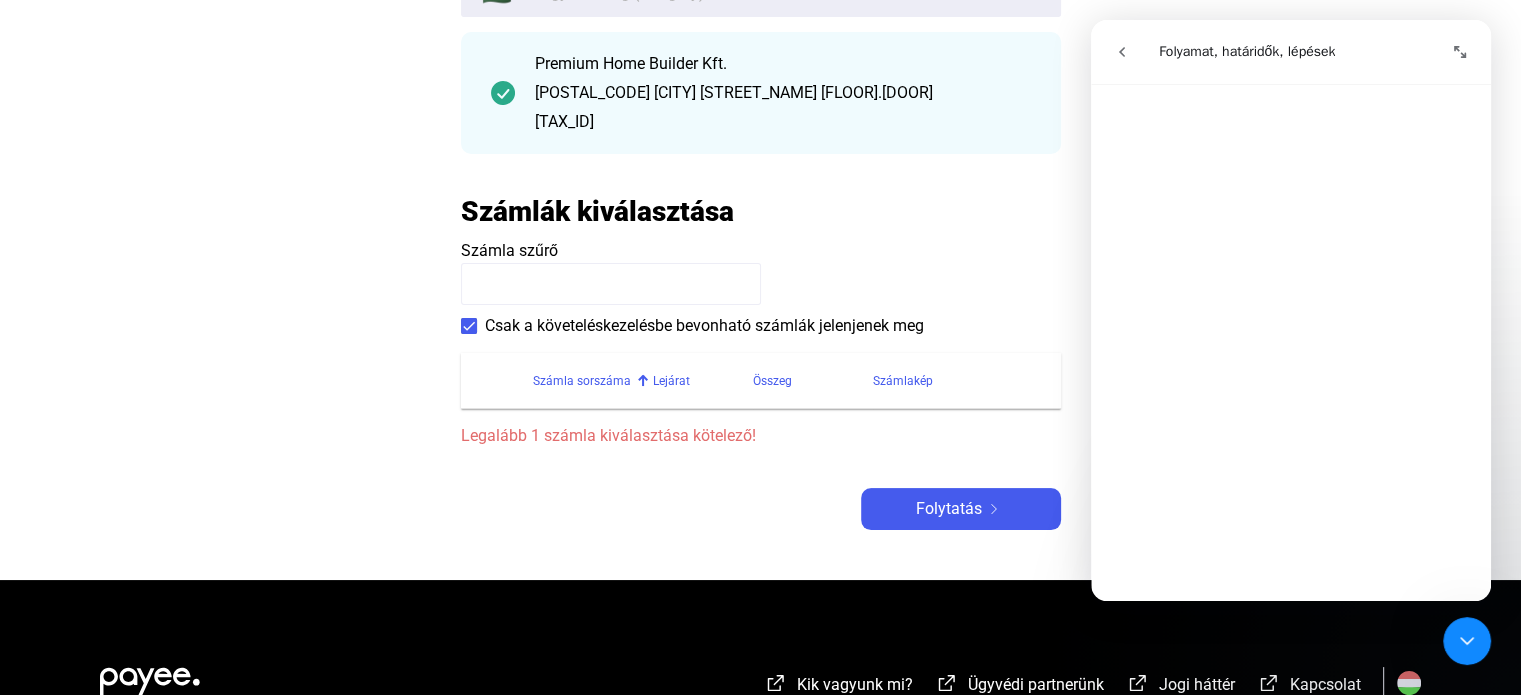 click 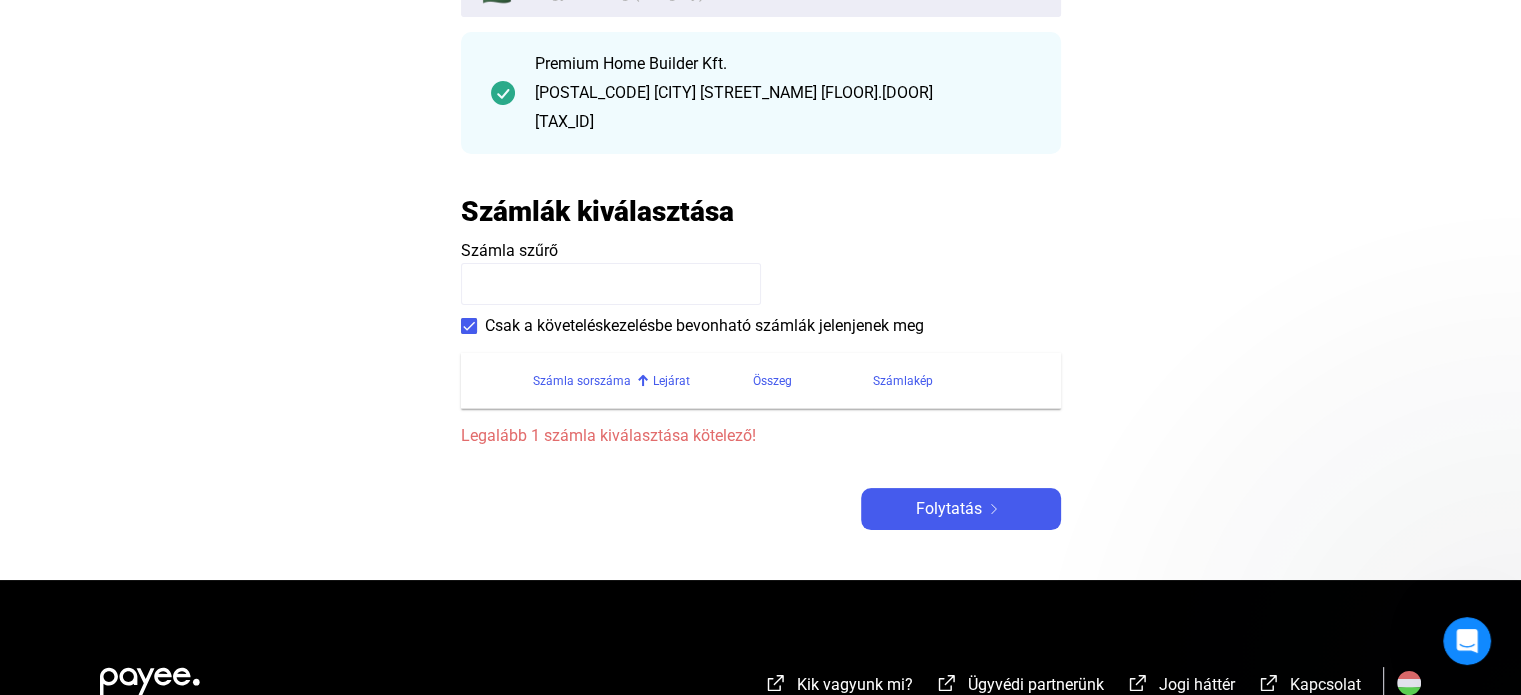 scroll, scrollTop: 0, scrollLeft: 0, axis: both 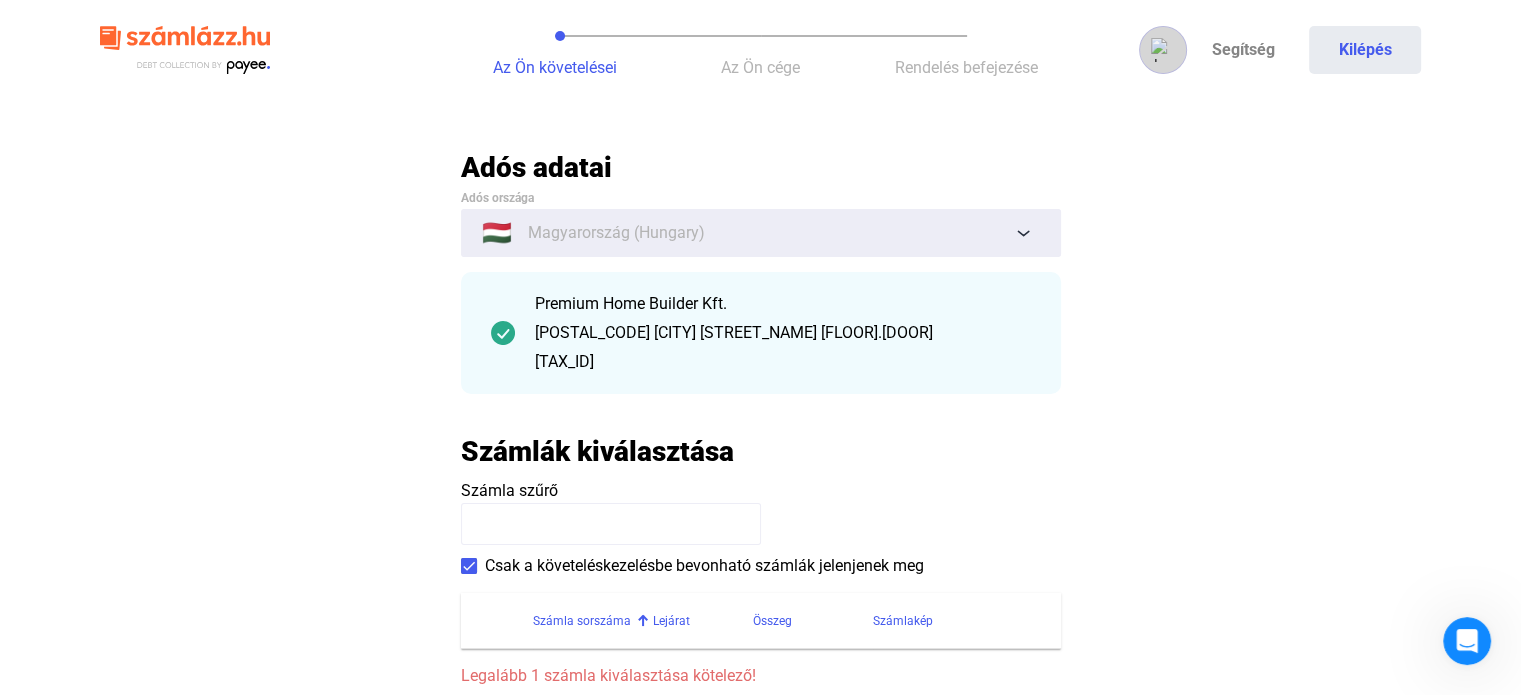 click 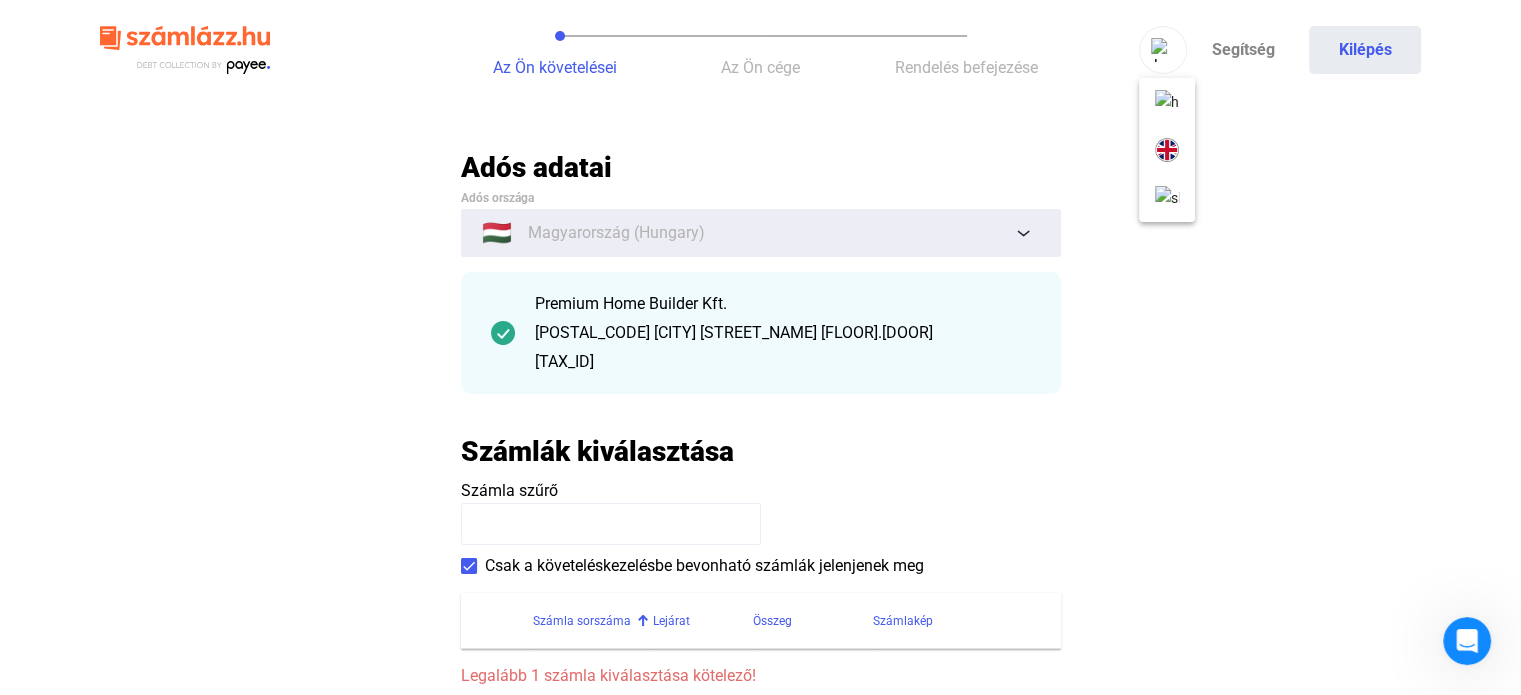 click at bounding box center [760, 347] 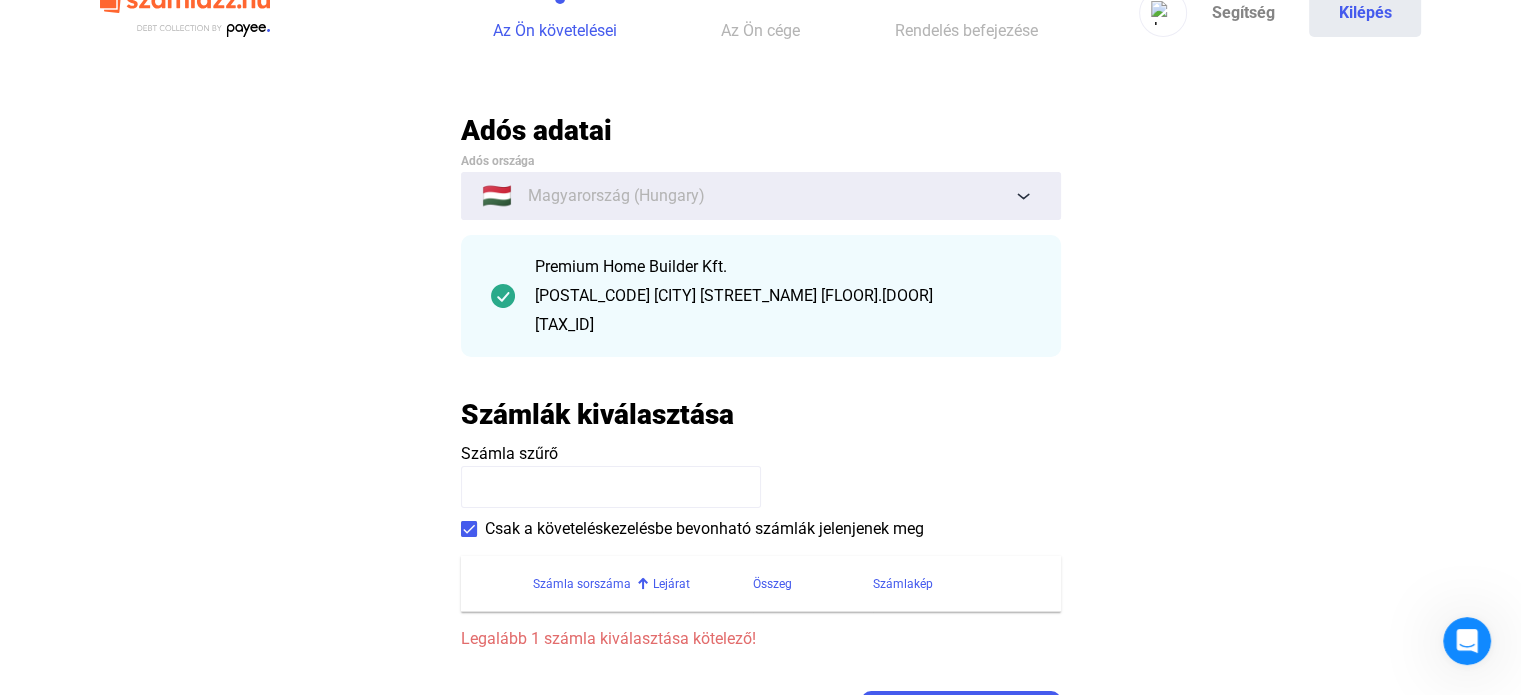 scroll, scrollTop: 40, scrollLeft: 0, axis: vertical 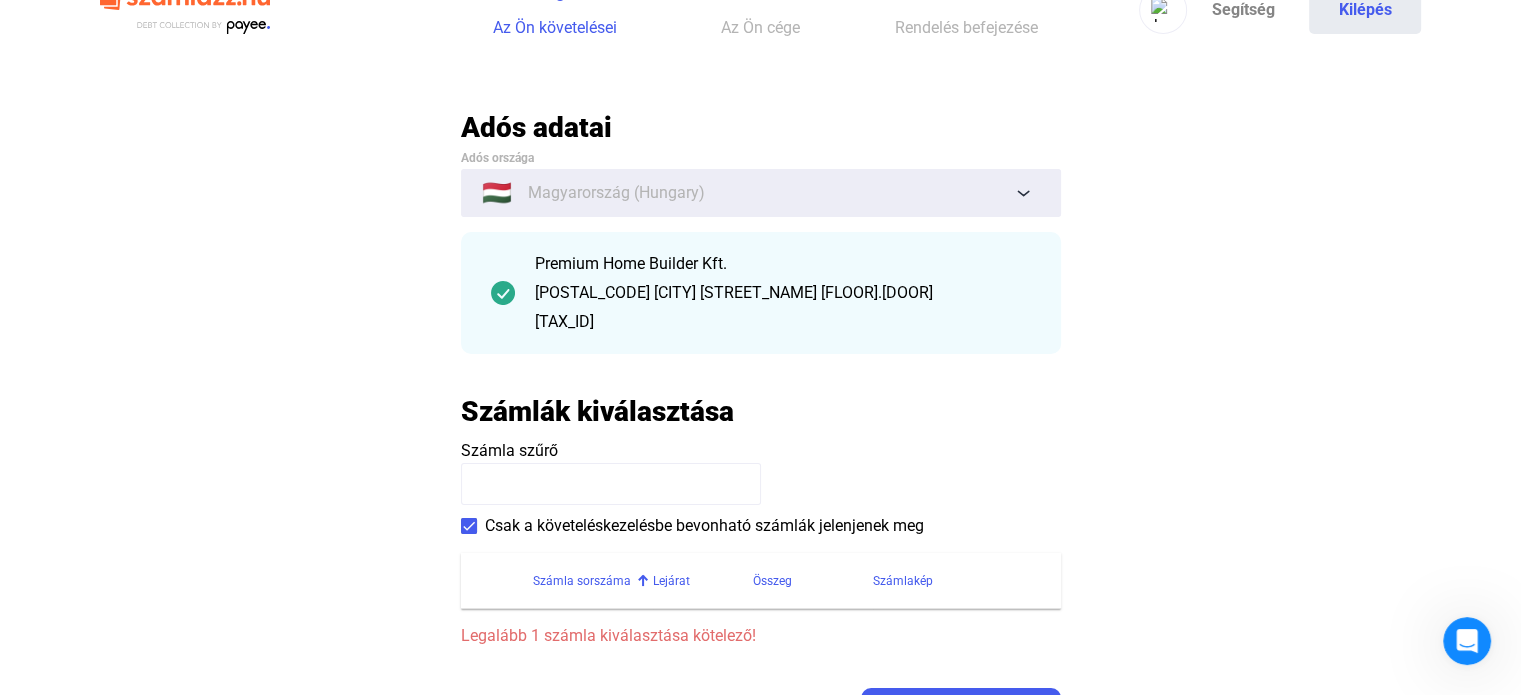 click on "[TAX_ID]" 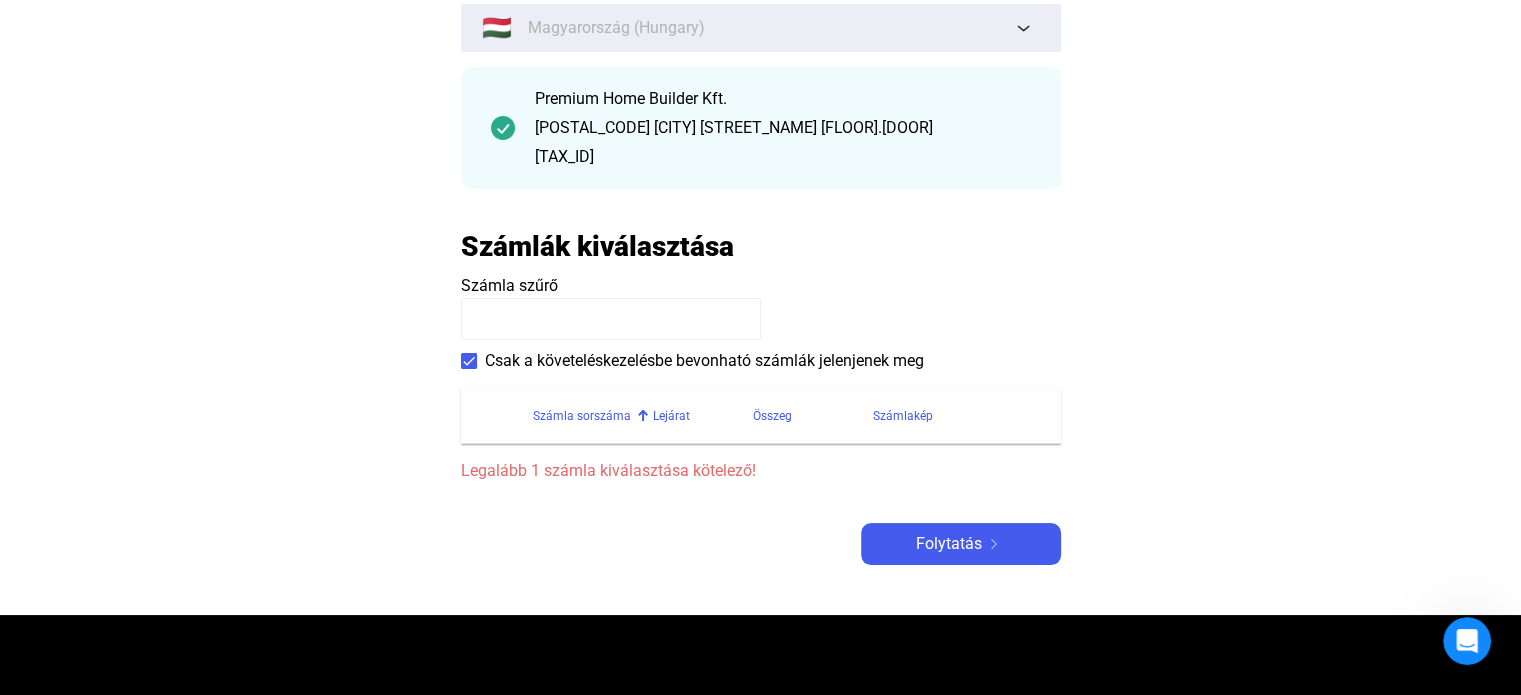 scroll, scrollTop: 240, scrollLeft: 0, axis: vertical 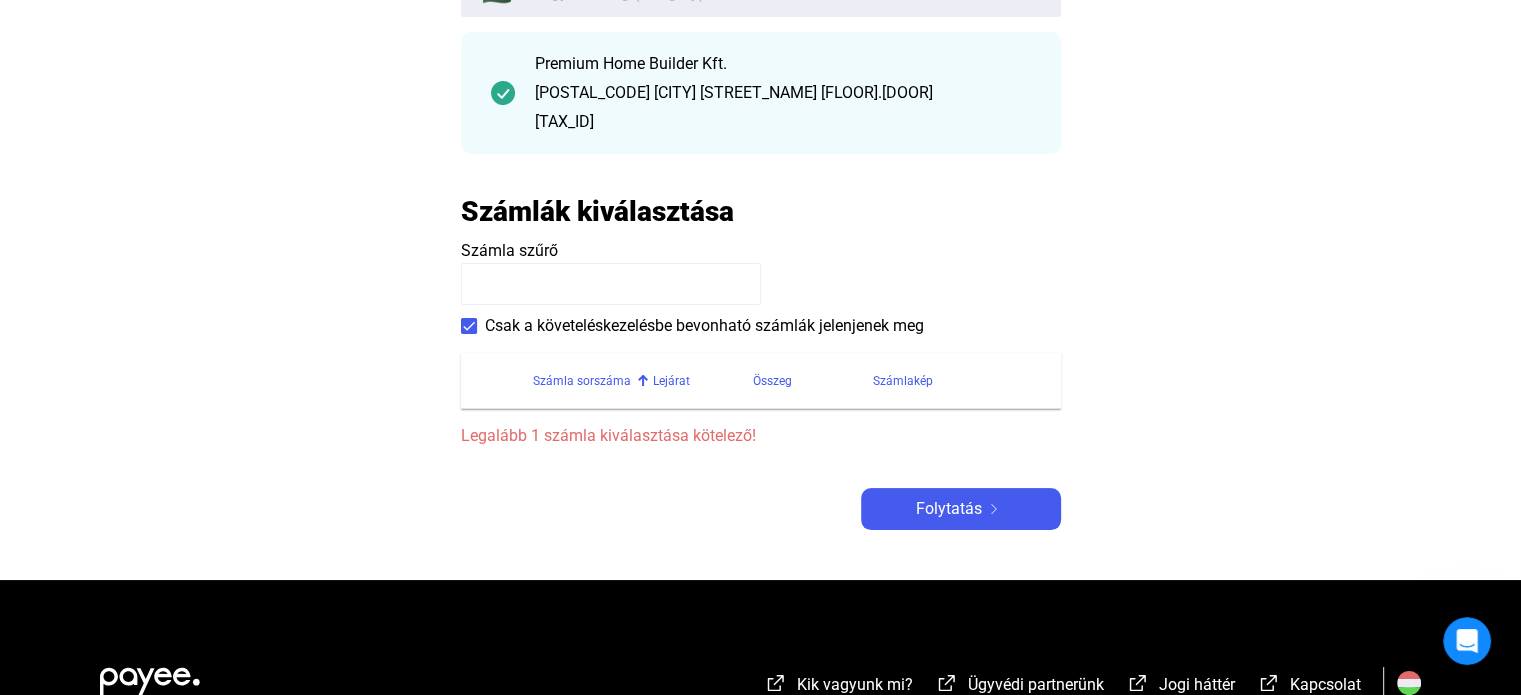 click at bounding box center [1467, 641] 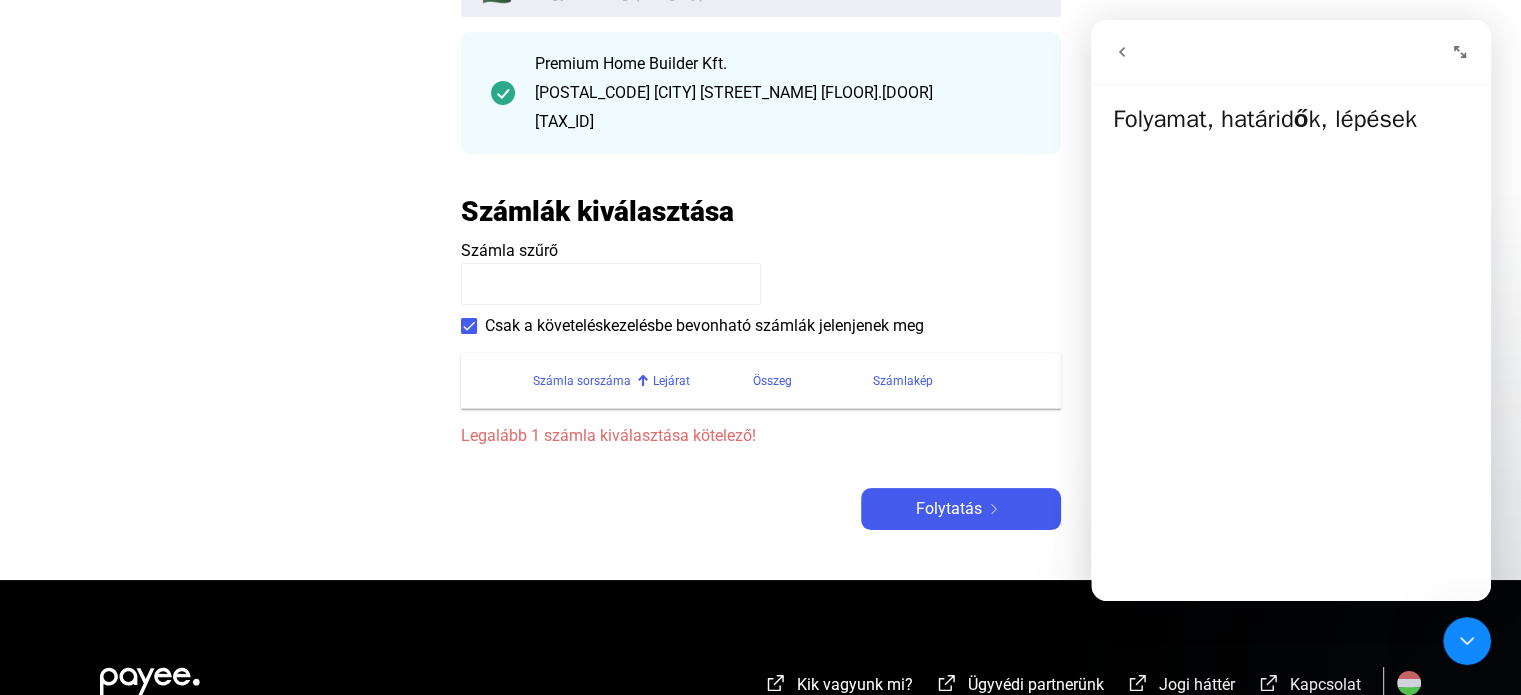 click 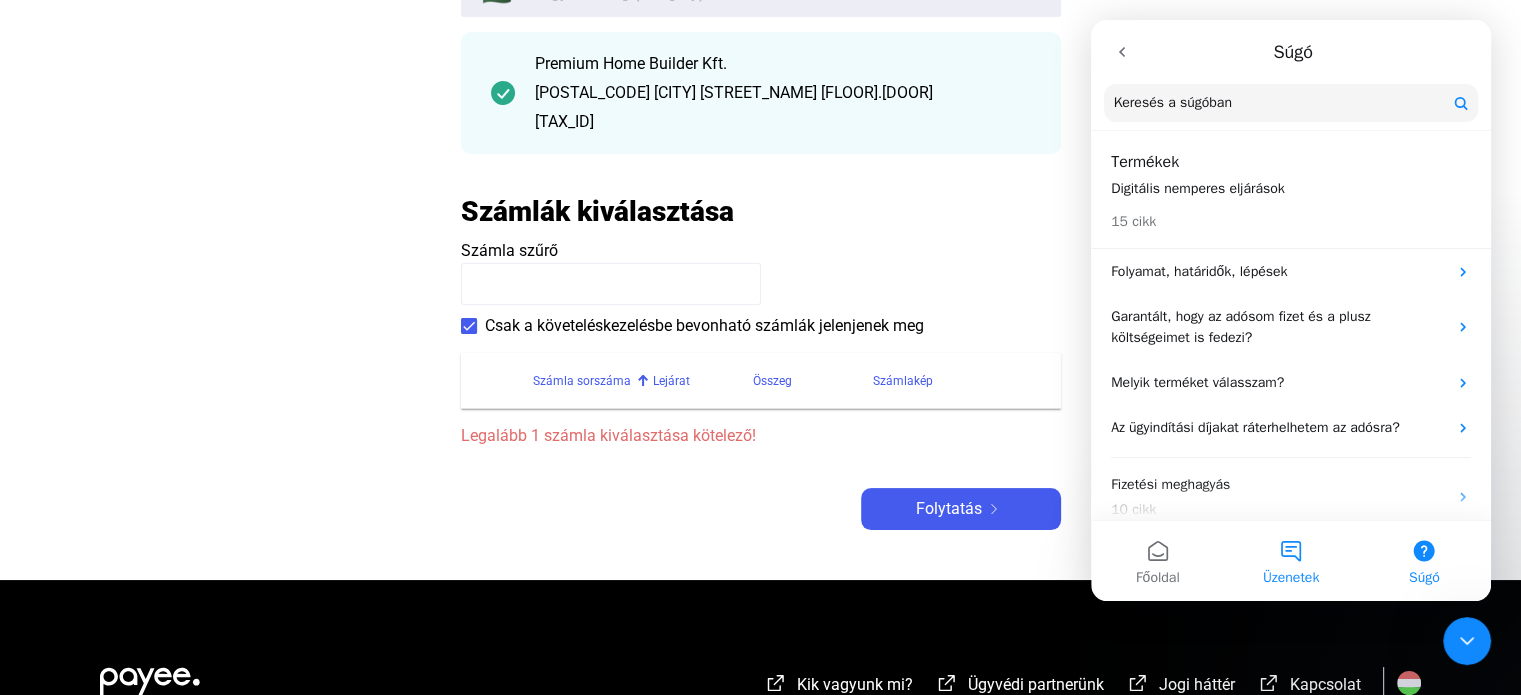 click on "Üzenetek" at bounding box center [1290, 561] 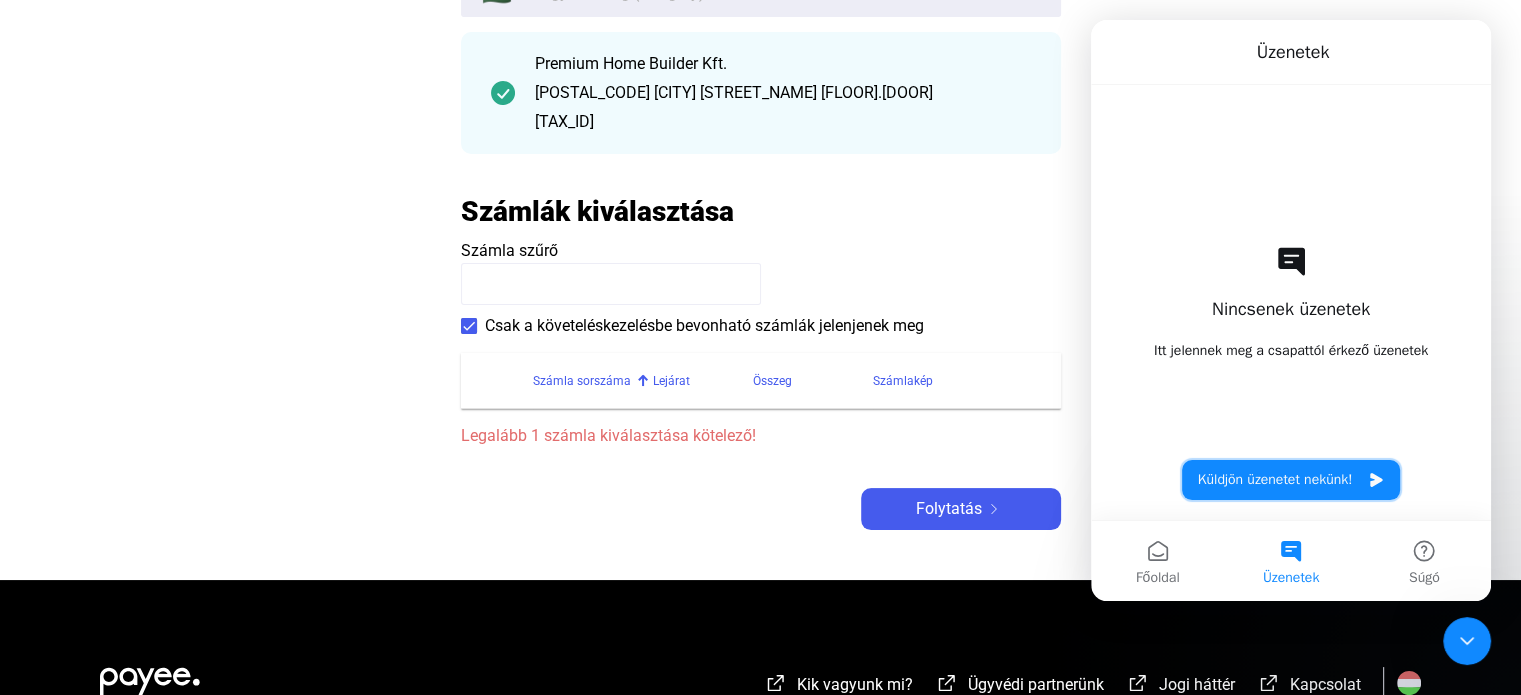 click on "Küldjön üzenetet nekünk!" at bounding box center (1291, 480) 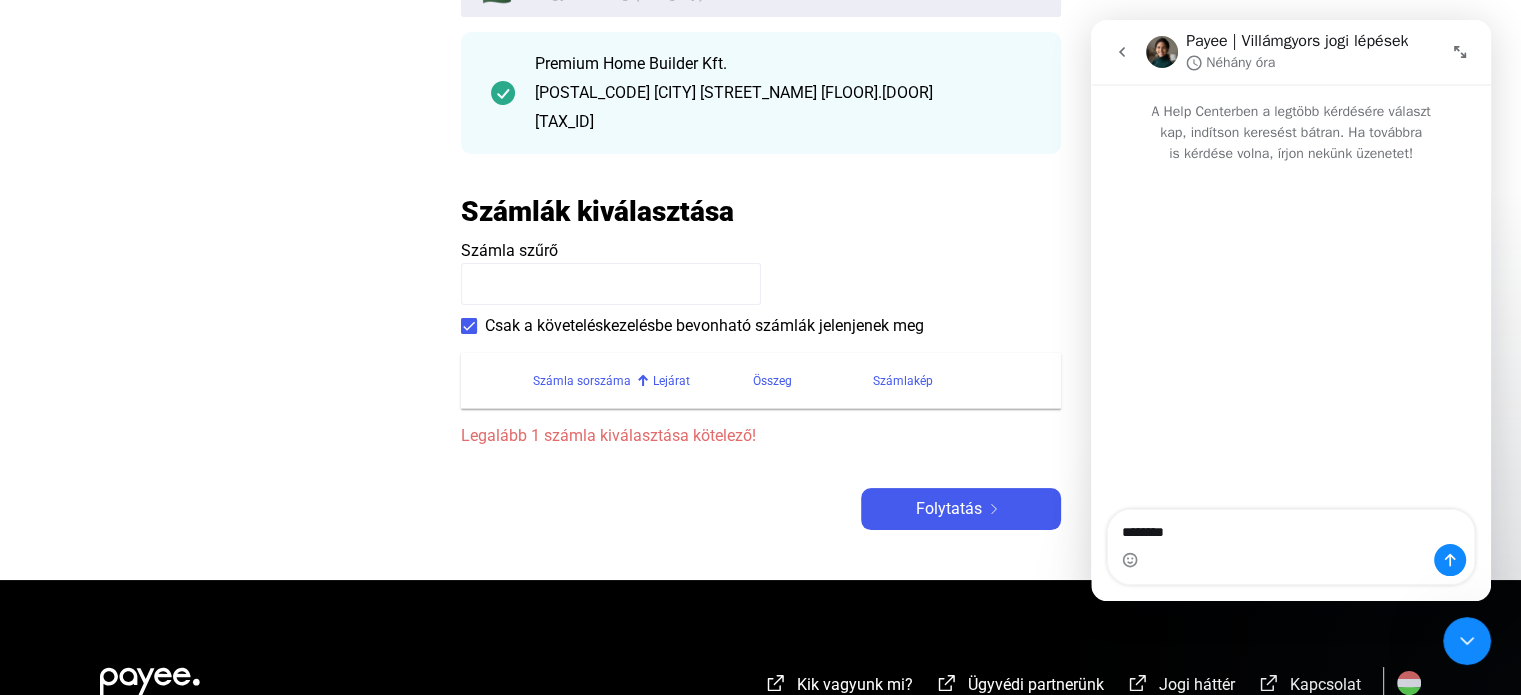 type on "*********" 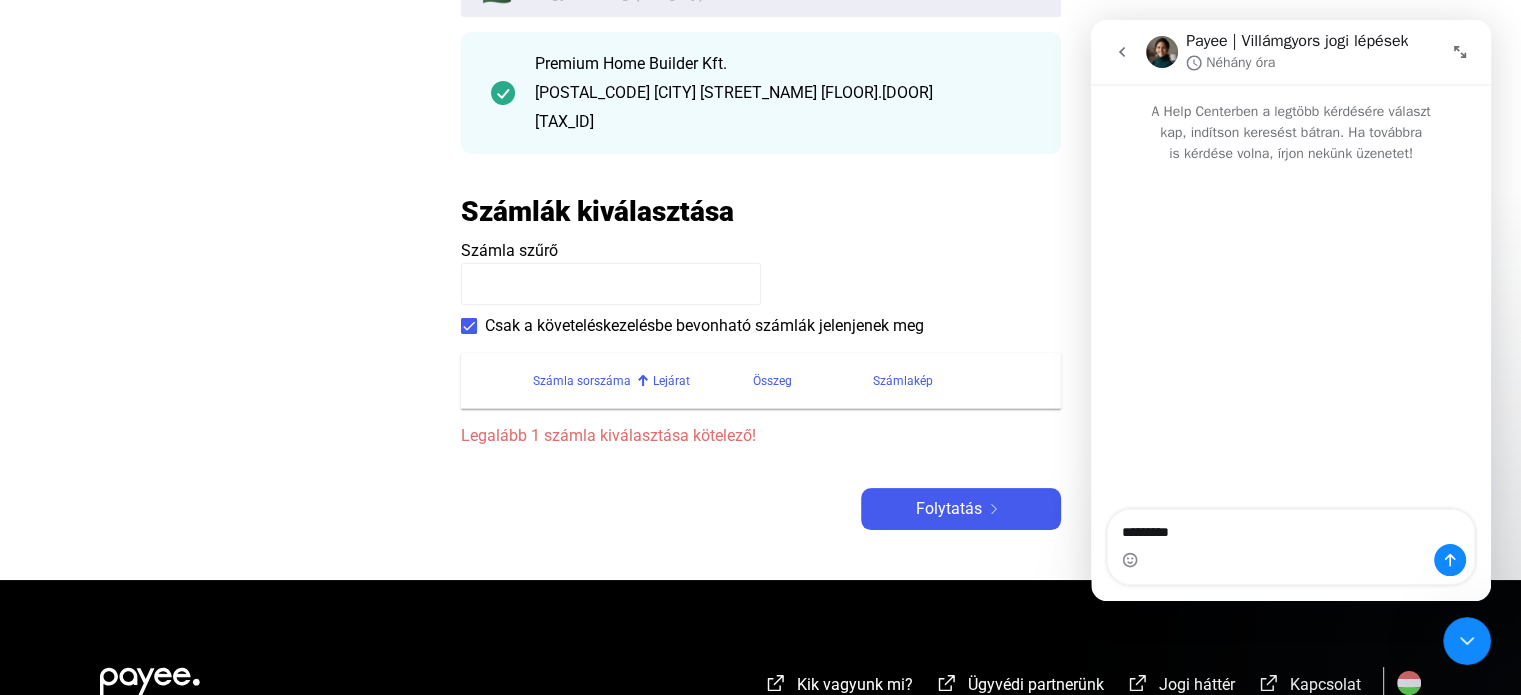 type 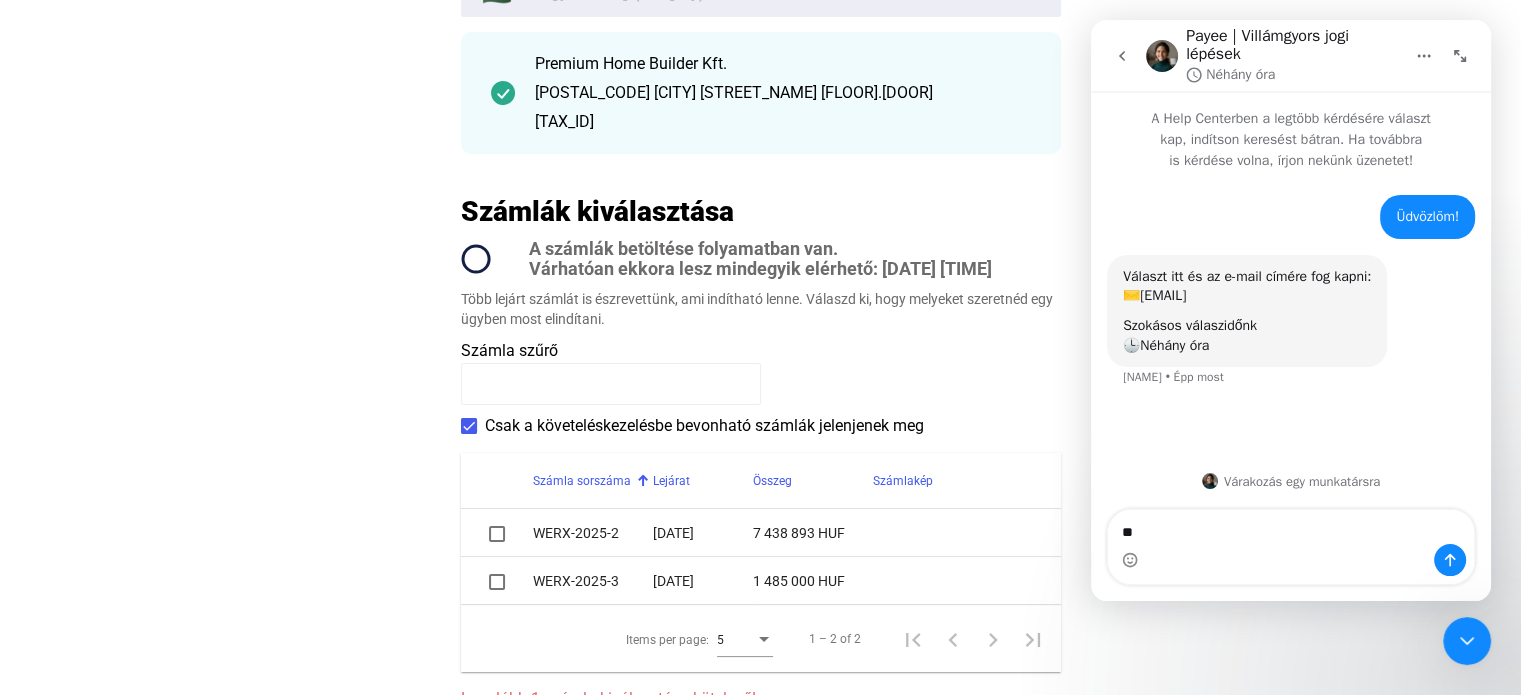 type on "*" 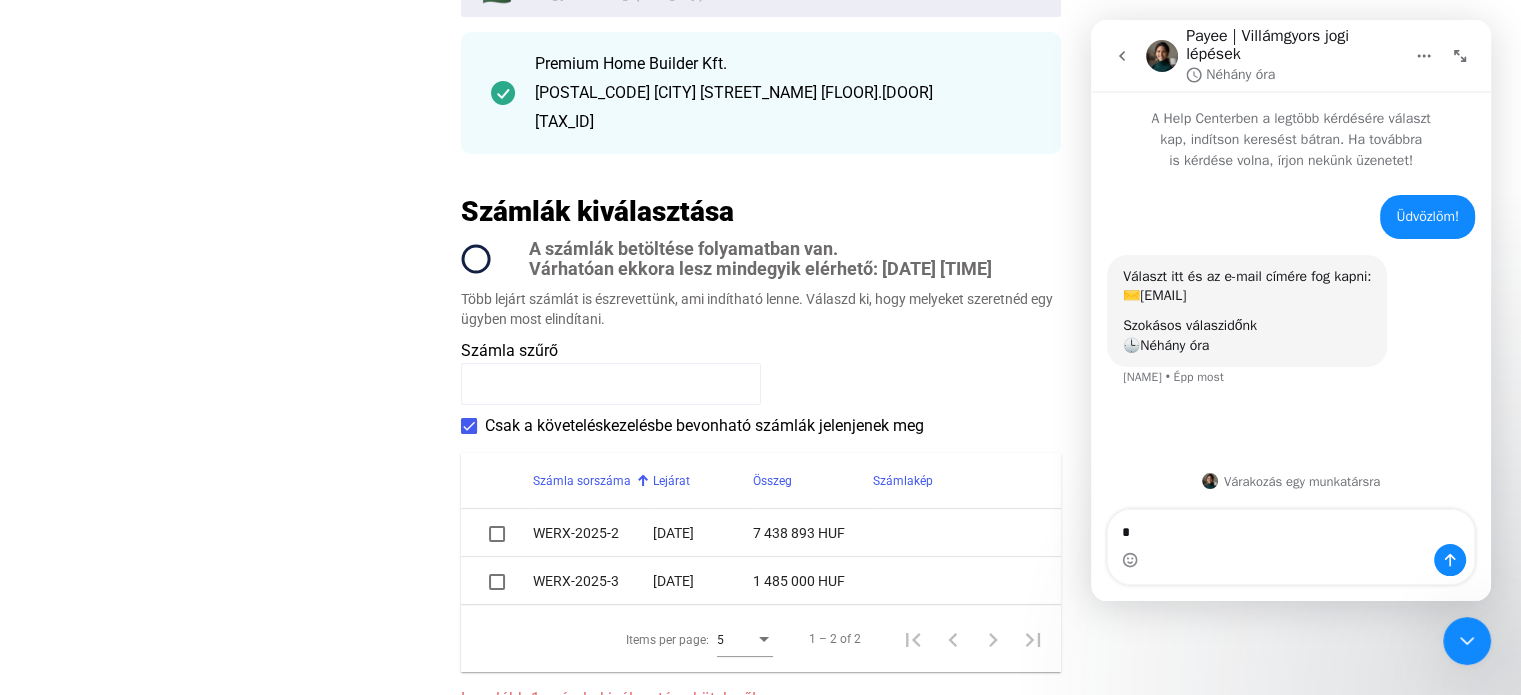 type 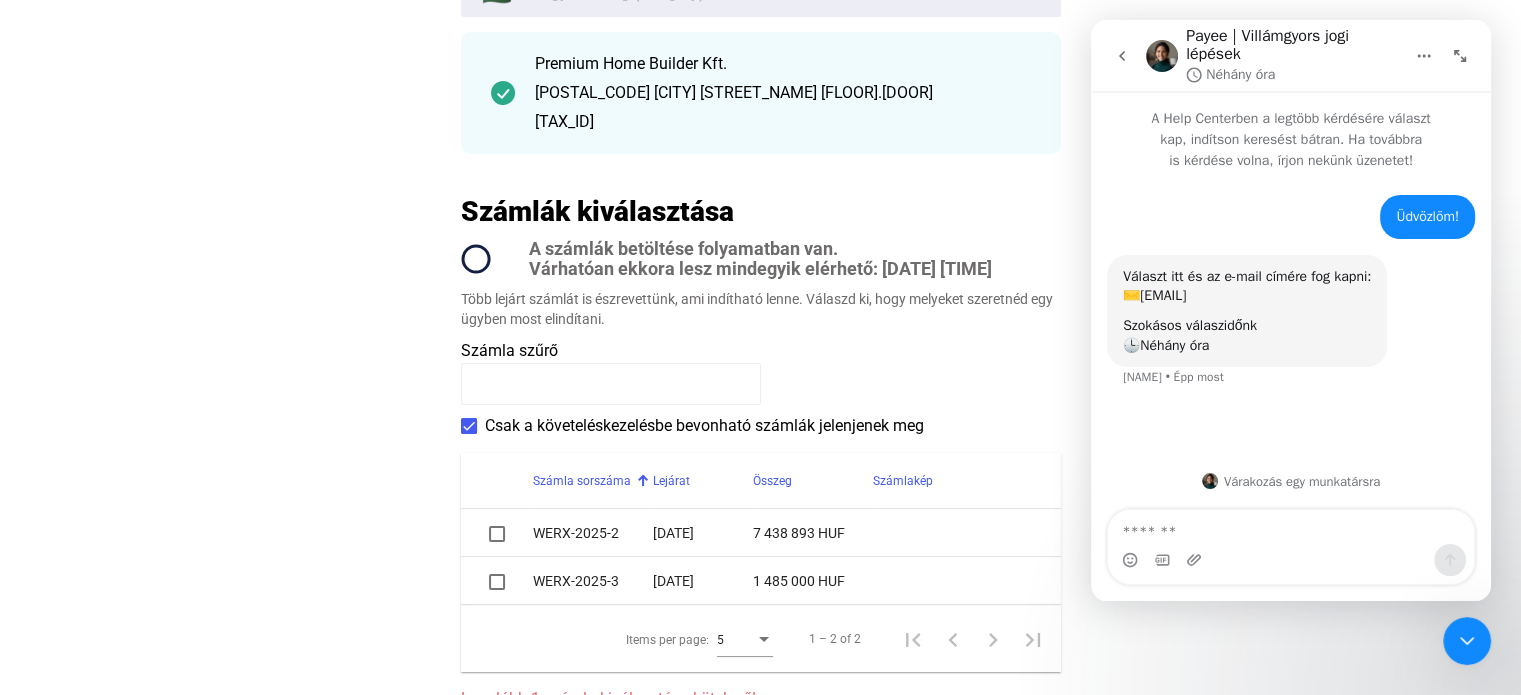 click on "Üdvözlöm!" at bounding box center [1427, 217] 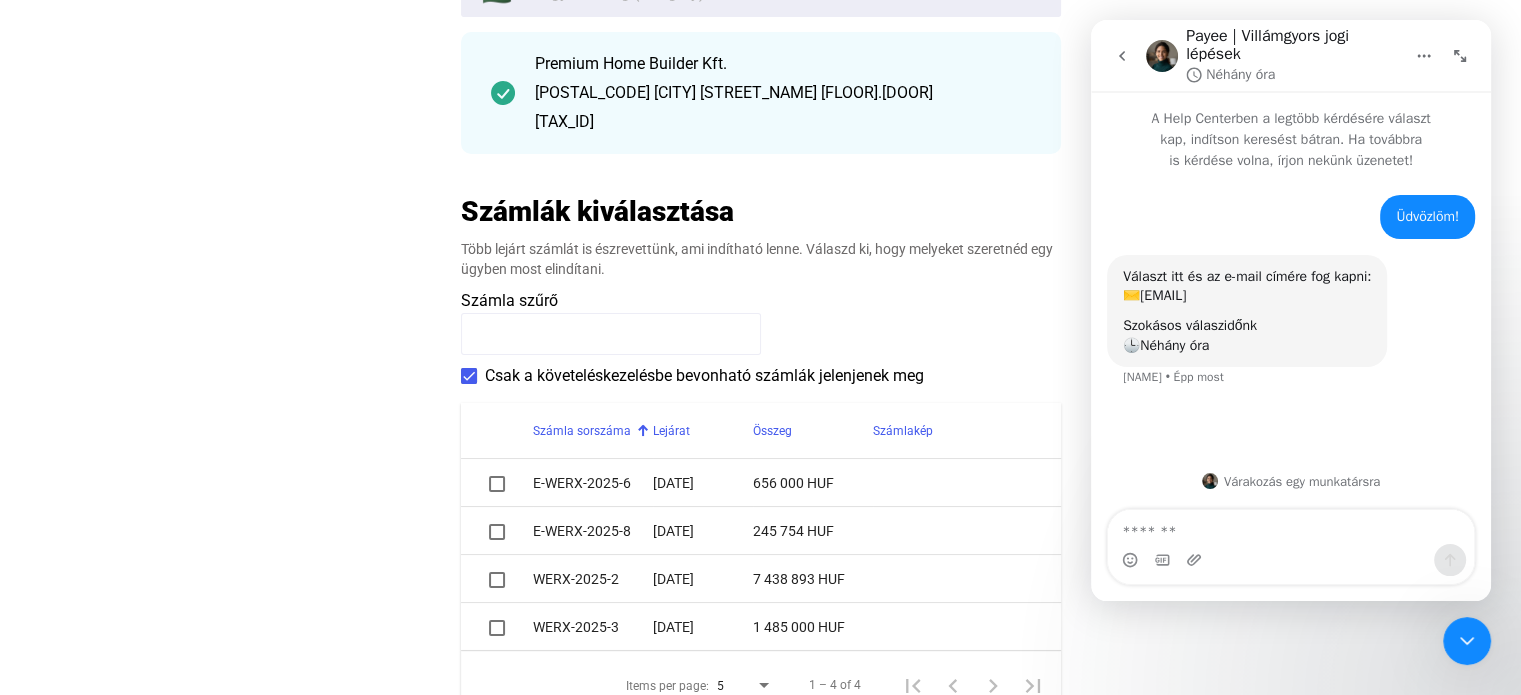 click 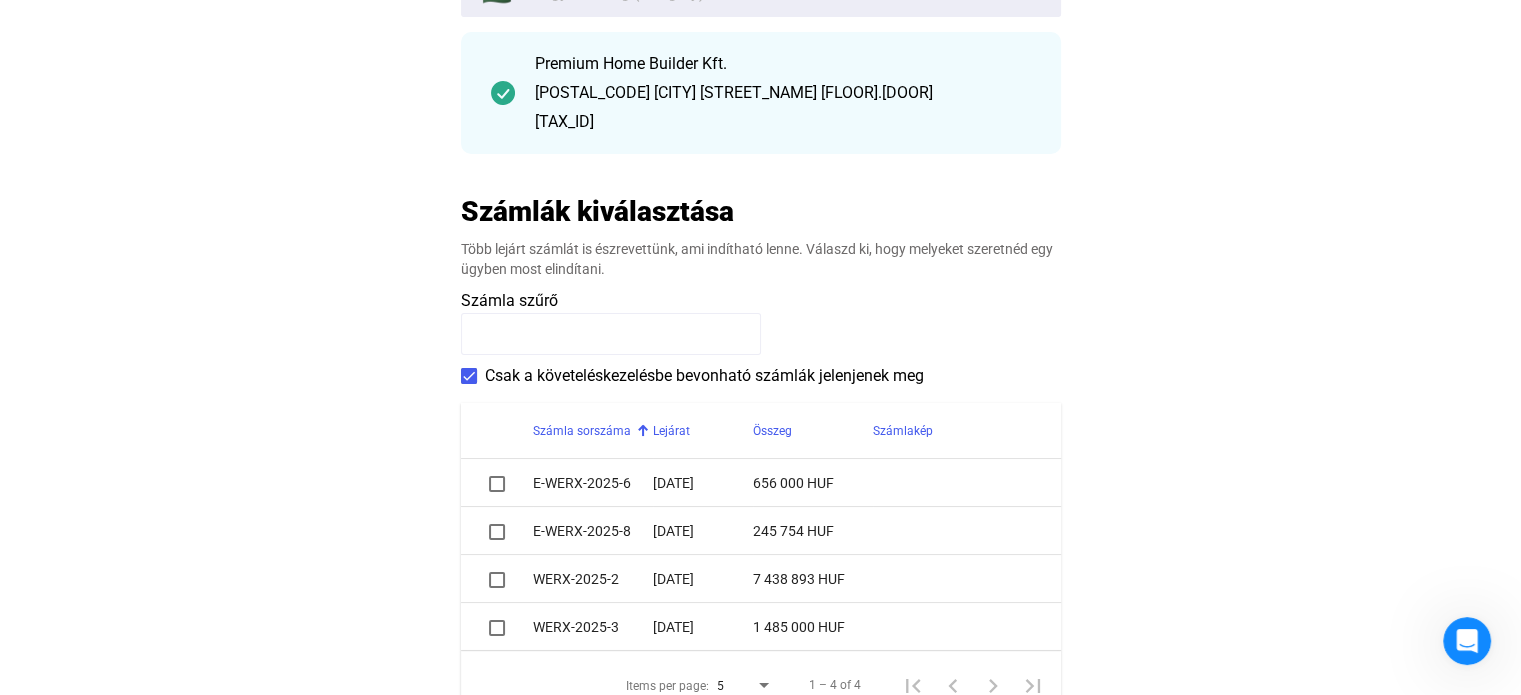 click at bounding box center (497, 579) 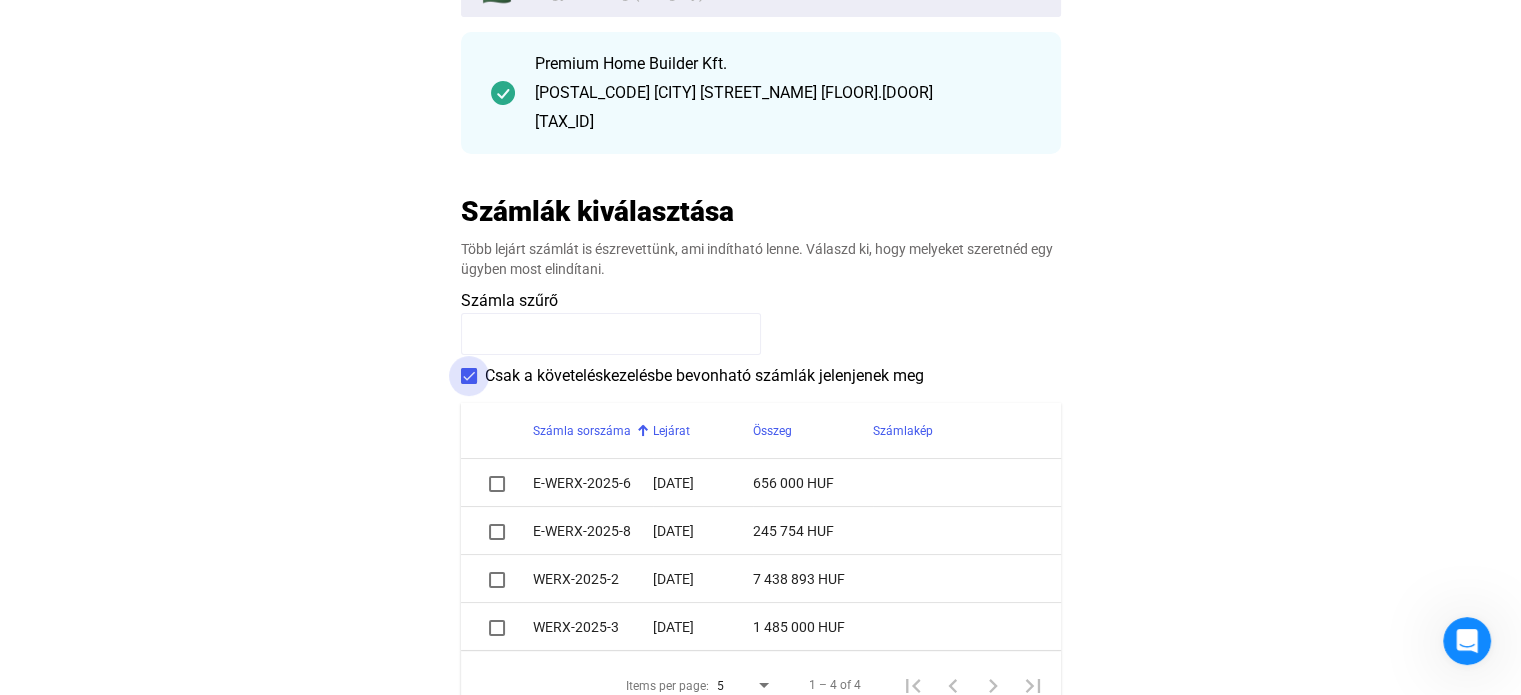 click at bounding box center (469, 376) 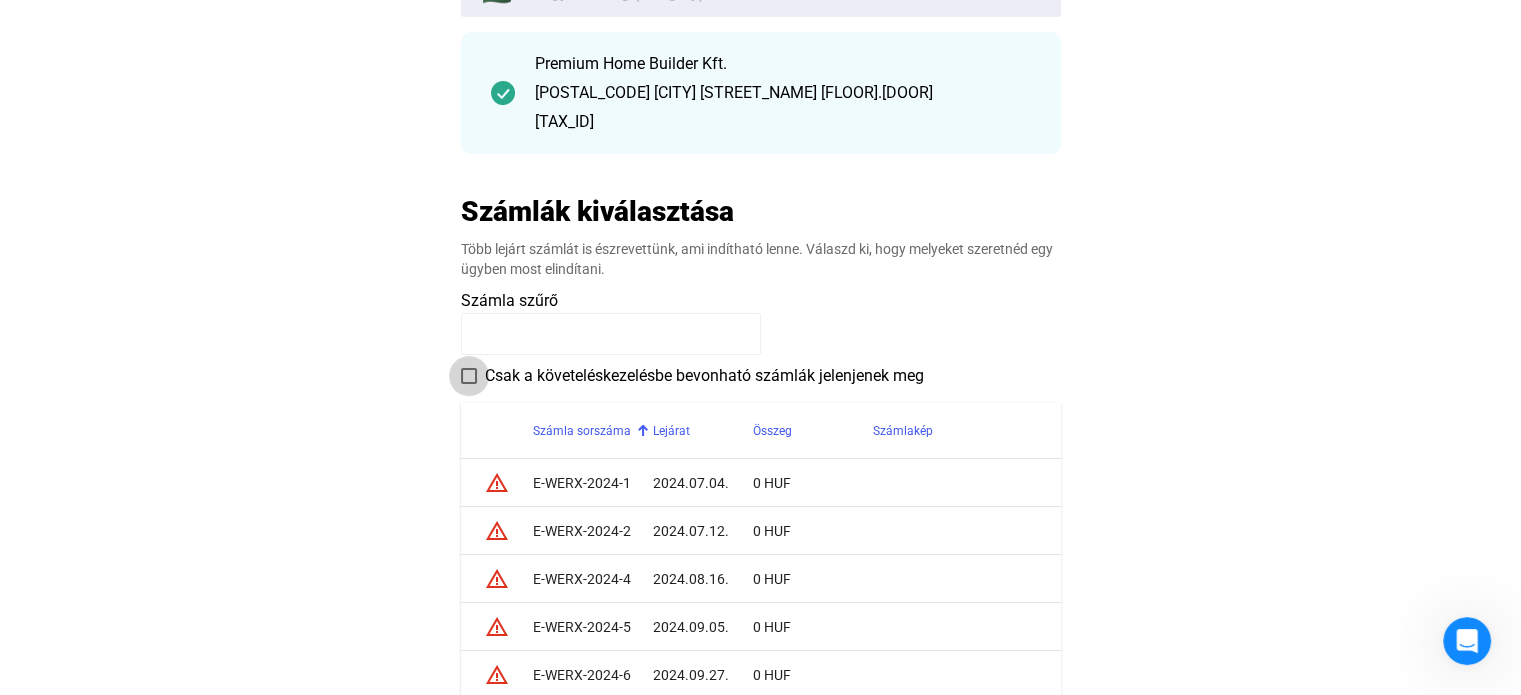 click at bounding box center [469, 376] 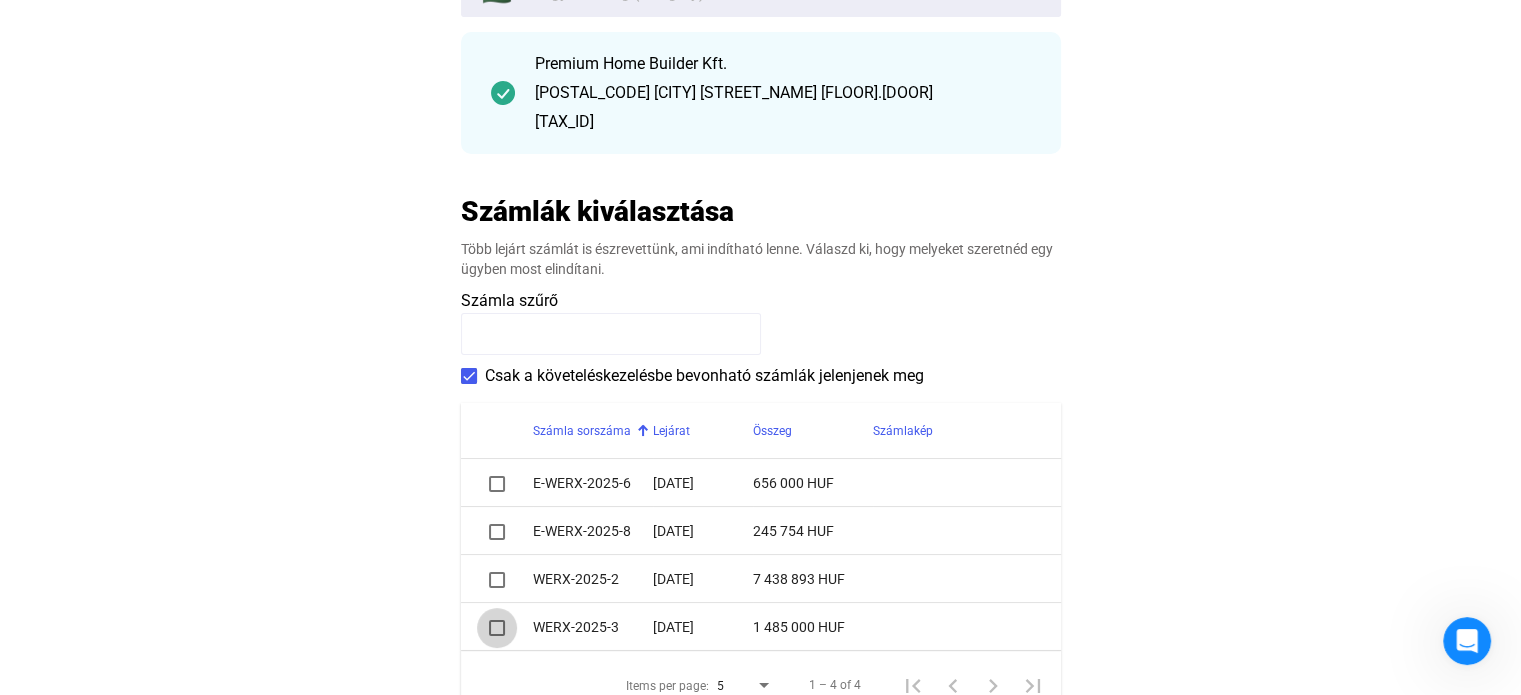 click at bounding box center (497, 628) 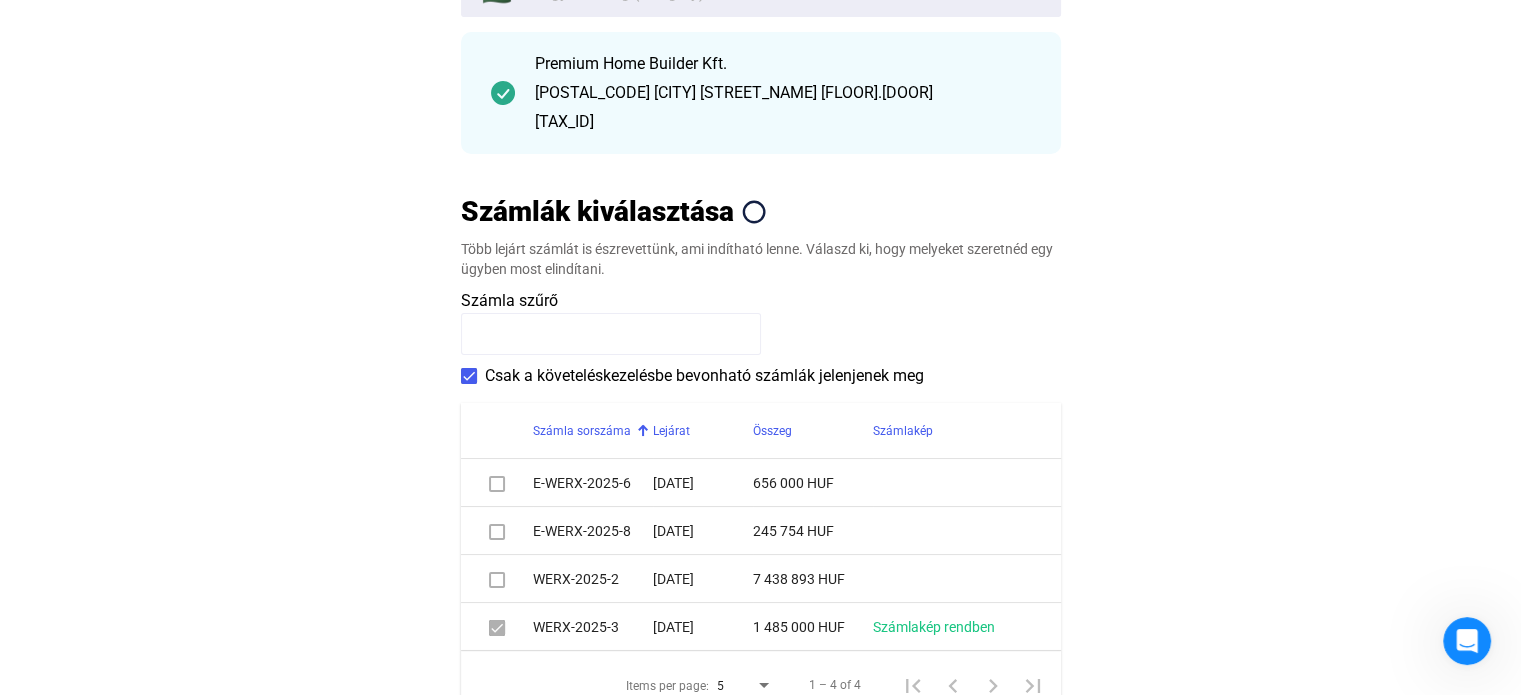 click at bounding box center (497, 580) 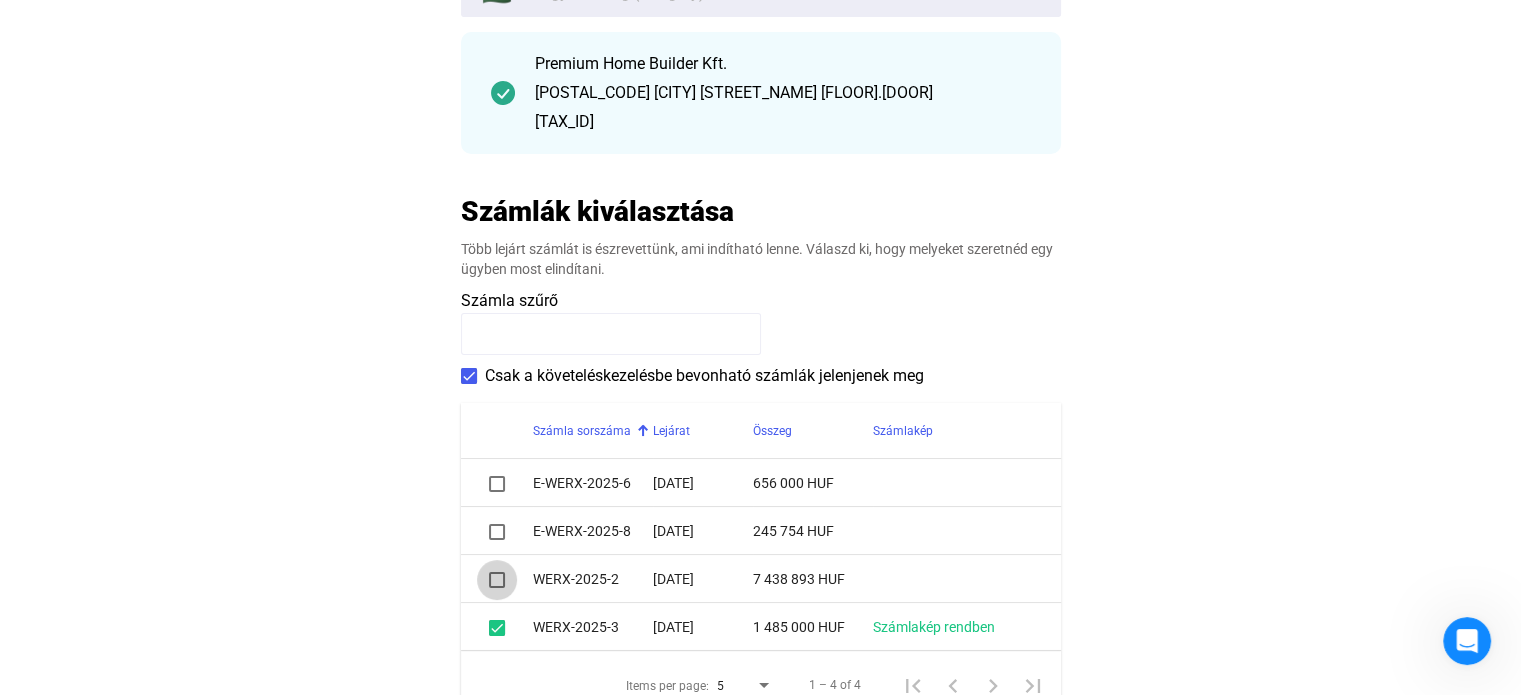 click at bounding box center [497, 580] 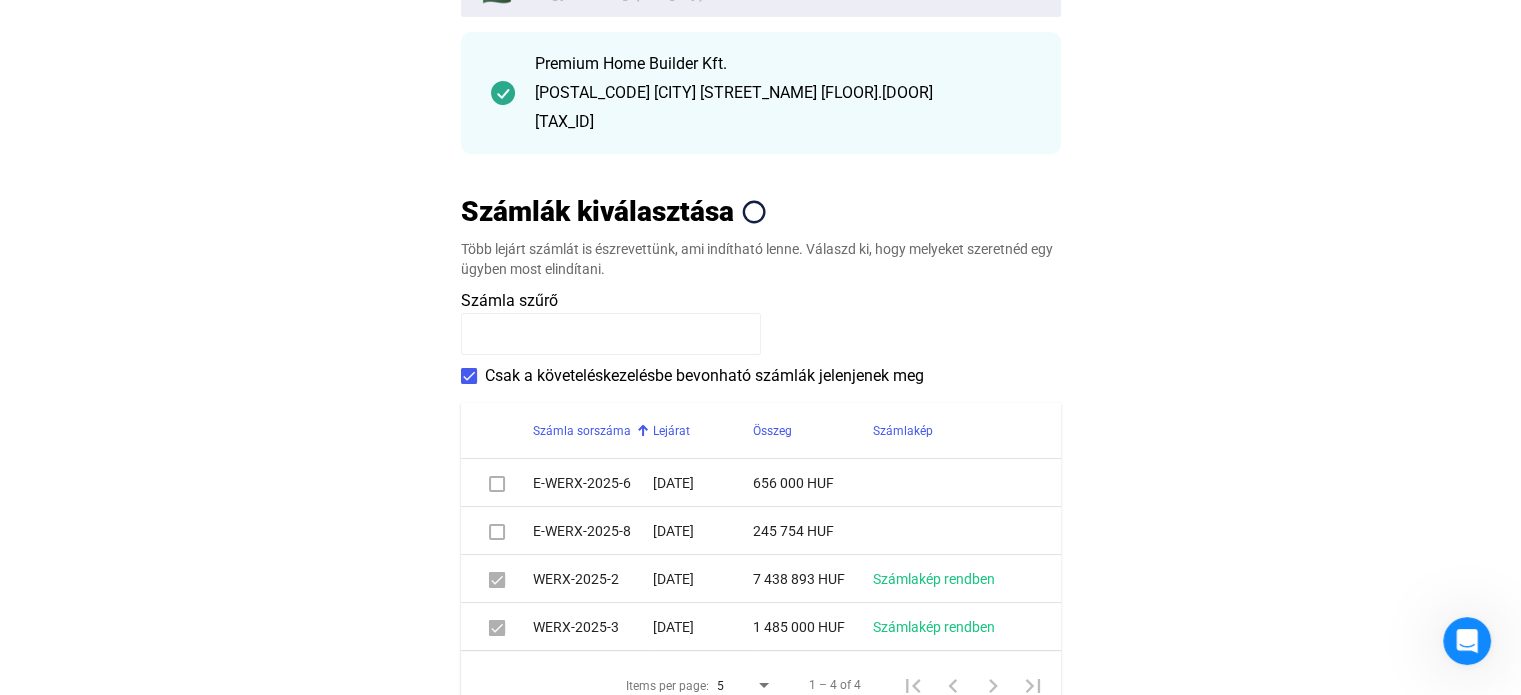 click on "Automatikusan mentve
Adós adatai Adós országa 🇭🇺 Magyarország (Hungary) Premium Home Builder Kft. [POSTAL_CODE] [CITY] [STREET_NAME] [FLOOR].[DOOR]  [TAX_ID]  Számlák kiválasztása  Több lejárt számlát is észrevettünk, ami indítható lenne. Válaszd ki, hogy melyeket szeretnéd egy ügyben most elindítani.
Számla szűrő    Csak a követeléskezelésbe bevonható számlák jelenjenek meg   Számla sorszáma   Lejárat   Összeg   Számlakép     E-WERX-2025-6   [DATE]   656 000 HUF   Számla  1. E-WERX-2025-6  656 000 HUF   Helyesbítő számlák     E-WERX-2025-8   [DATE]   245 754 HUF   Számla  1. E-WERX-2025-8  245 754 HUF   Helyesbítő számlák     WERX-2025-2   [DATE]   7 438 893 HUF   Számlakép rendben   Számla  1. WERX-2025-2  7 438 893 HUF   Helyesbítő számlák     WERX-2025-3   [DATE]   1 485 000 HUF   Számlakép rendben   Számla  1. WERX-2025-3  1 485 000 HUF   Helyesbítő számlák   Items per page:  5  1 – 4 of 4" 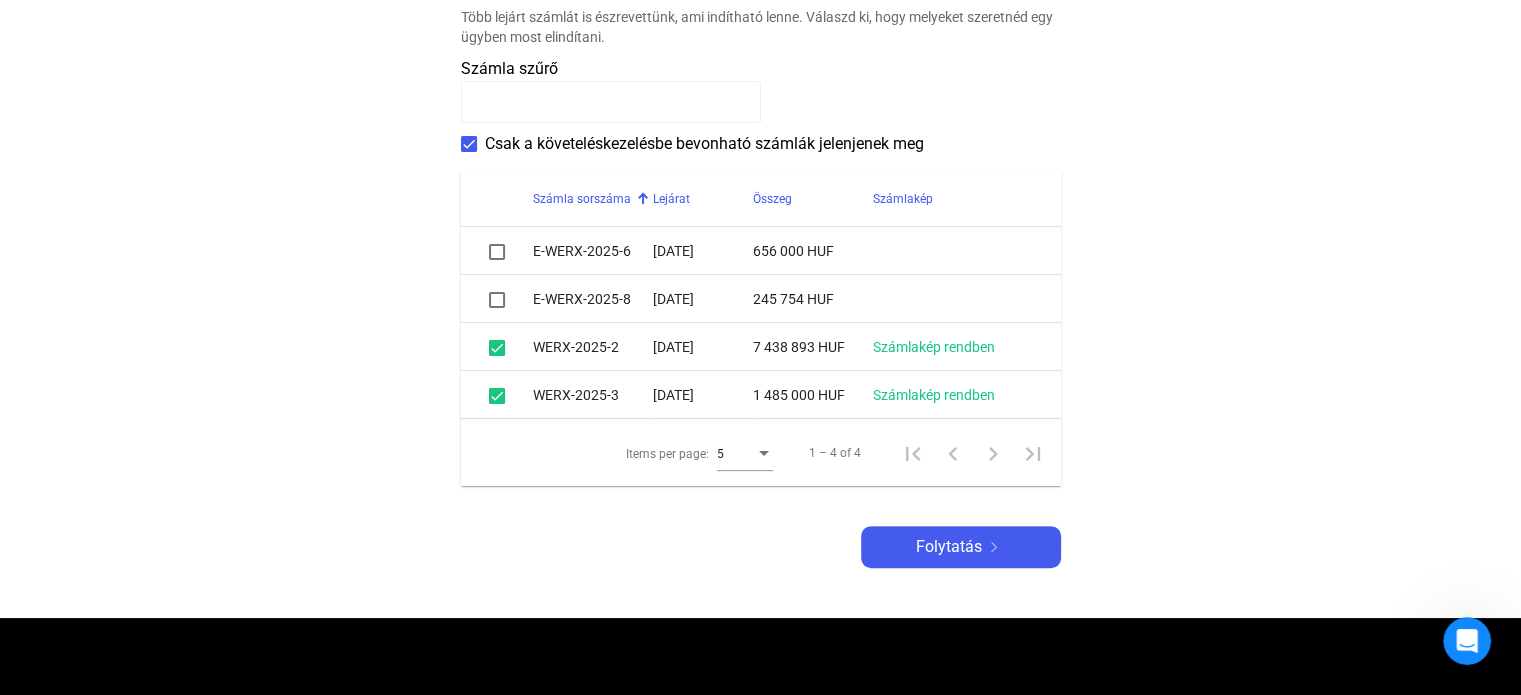 scroll, scrollTop: 520, scrollLeft: 0, axis: vertical 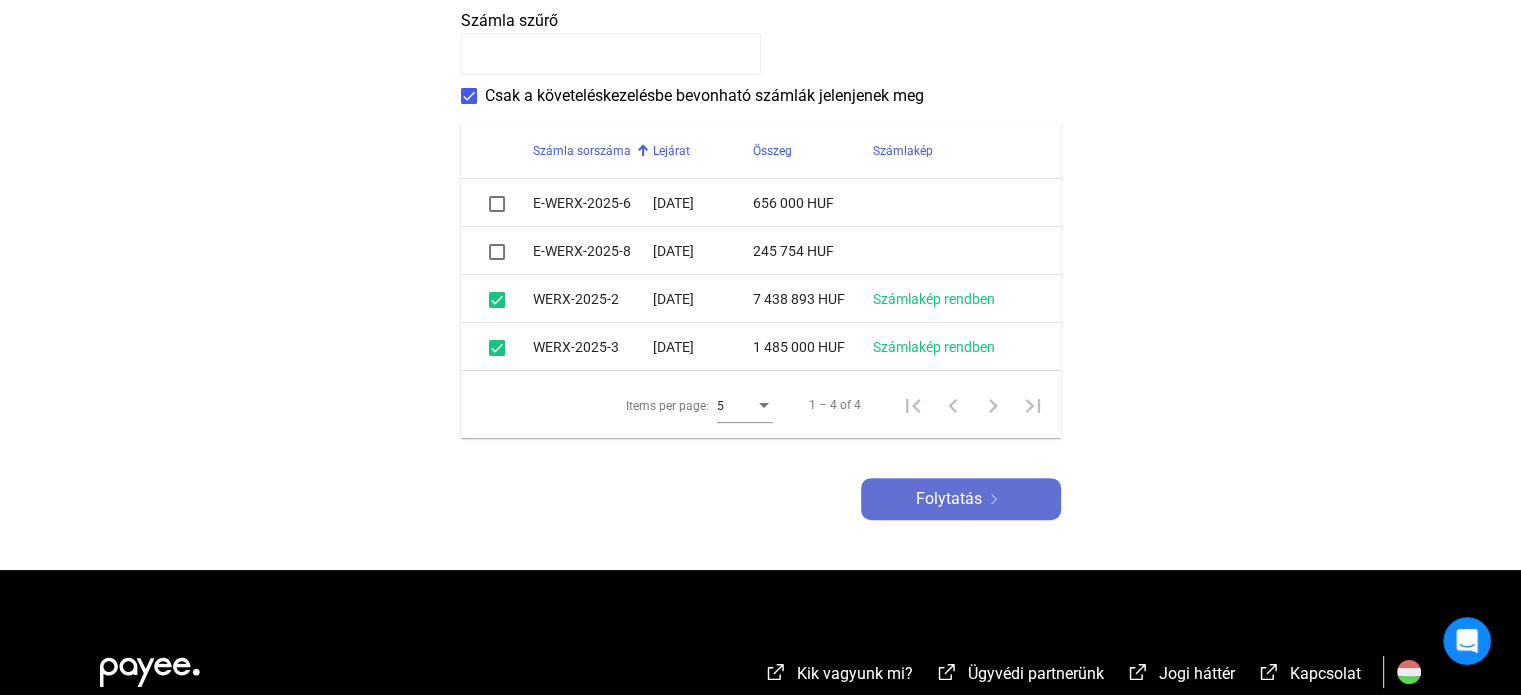 click on "Folytatás" 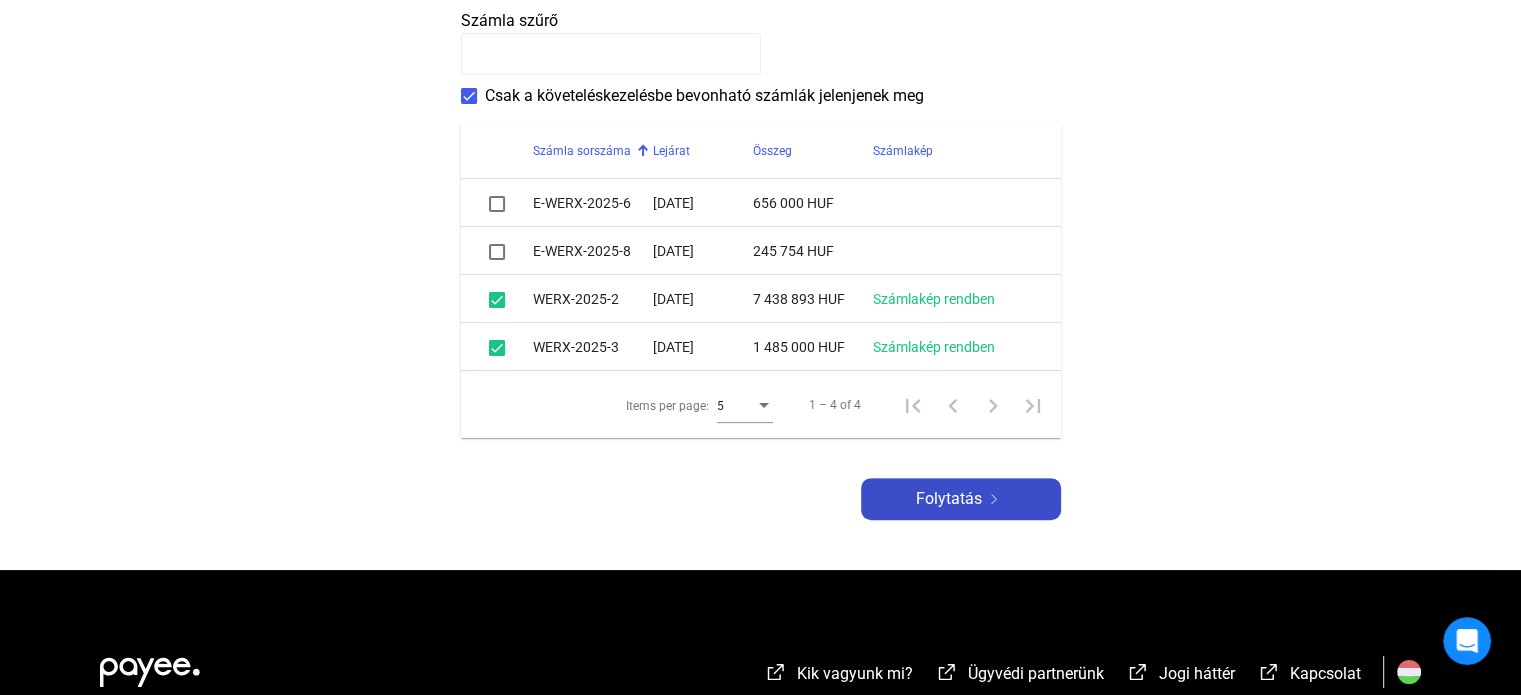 scroll, scrollTop: 0, scrollLeft: 0, axis: both 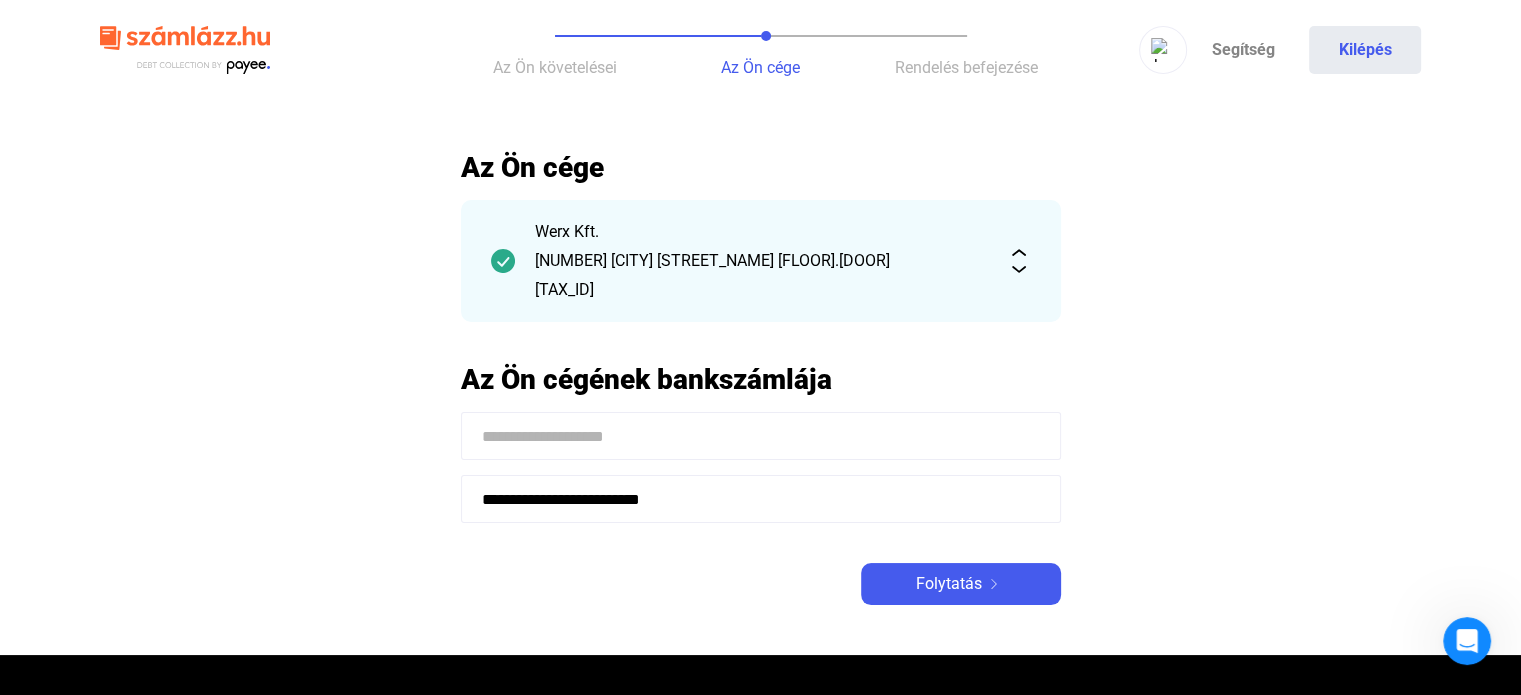 click 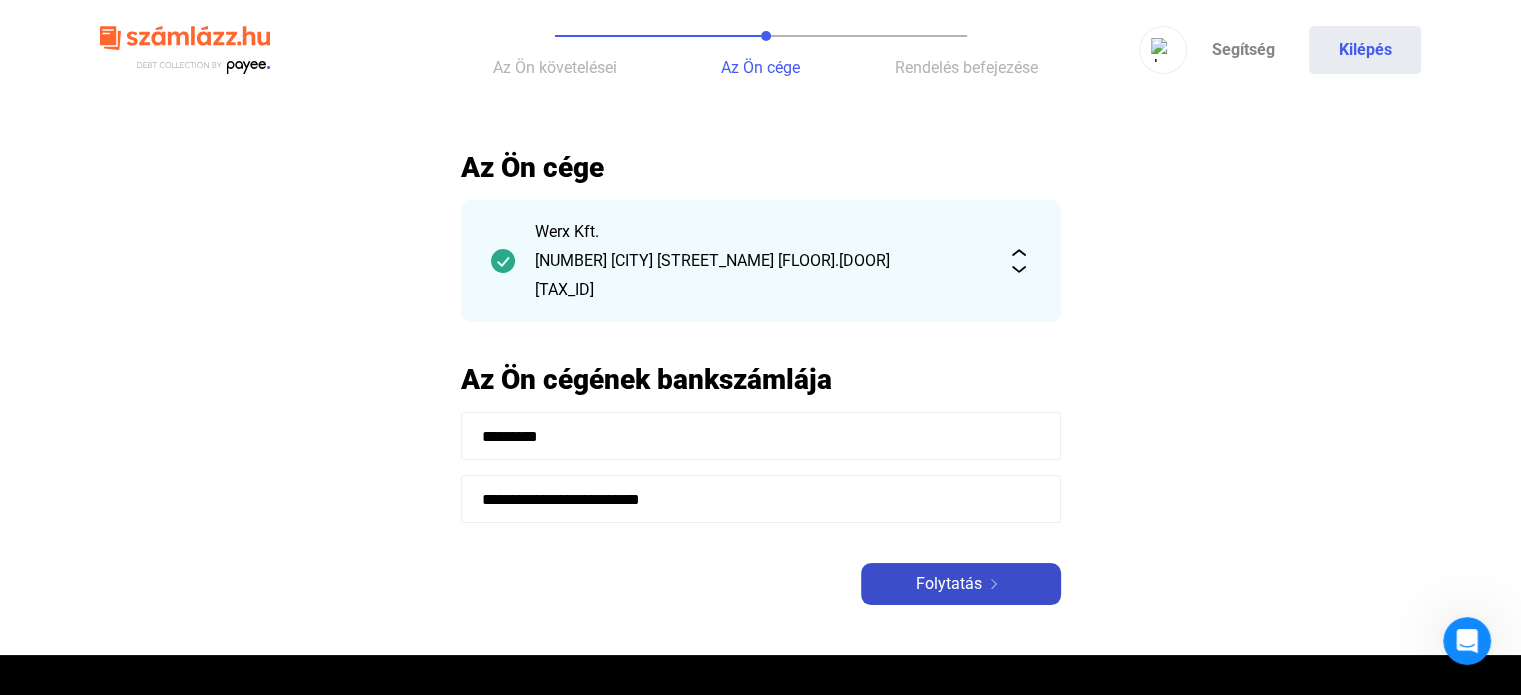type on "*********" 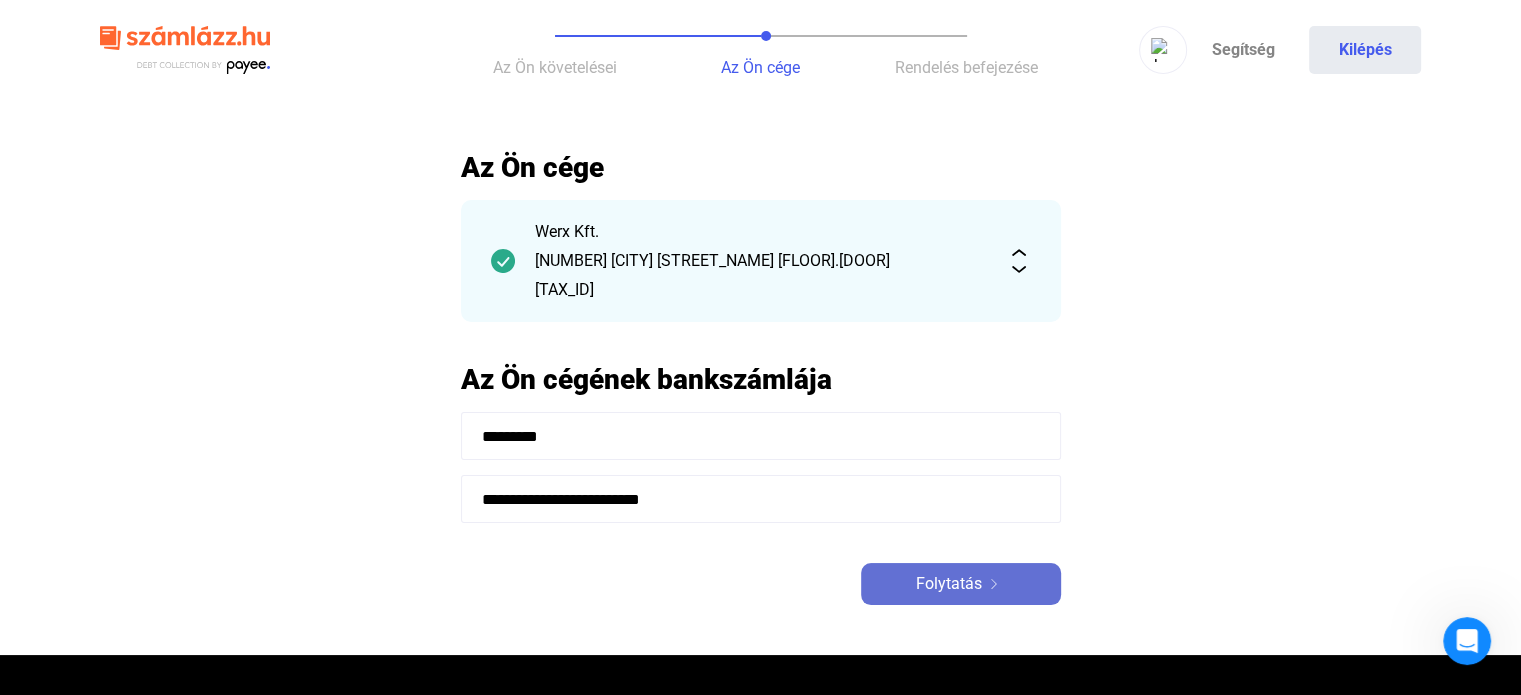 click on "Folytatás" 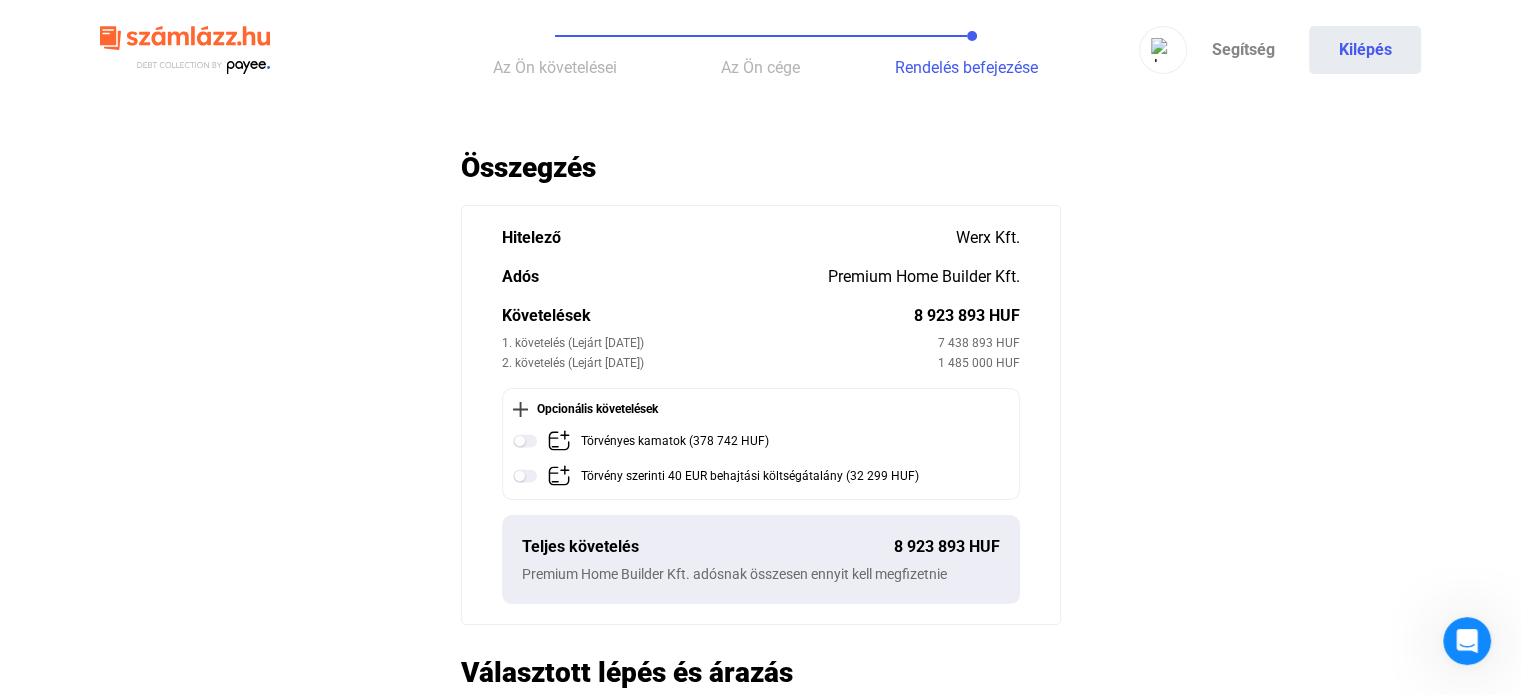 click on "Automatikusan mentve
Összegzés  Hitelező  Werx Kft.  Adós  Premium Home Builder Kft.  Követelések   8 923 893 HUF   1. követelés (Lejárt [DATE])   7 438 893 HUF   2. követelés (Lejárt [DATE])   1 485 000 HUF    Opcionális követelések   Törvényes kamatok (378 742 HUF)   Törvény szerinti 40 EUR behajtási költségátalány (32 299 HUF)   Teljes követelés   8 923 893 HUF   Premium Home Builder Kft. adósnak összesen ennyit kell megfizetnie   Választott lépés és árazás
Ügyvédi levél   Ügyvédi postai levélben hívjuk fel az adóst a követelés megfizetésére   Fizetendő ügyindítási díj   11 417 HUF   Ügyindítási díj  8 990 HUF + ÁFA   11 417 HUF   Válasszon fizetési módot     Bankkártyával fizetek   Biztonságos és gyors     Átutalással fizetek (Díjbekérő)   48 óra átfutási idő   11 417 HUF fizetése bankkártyával" 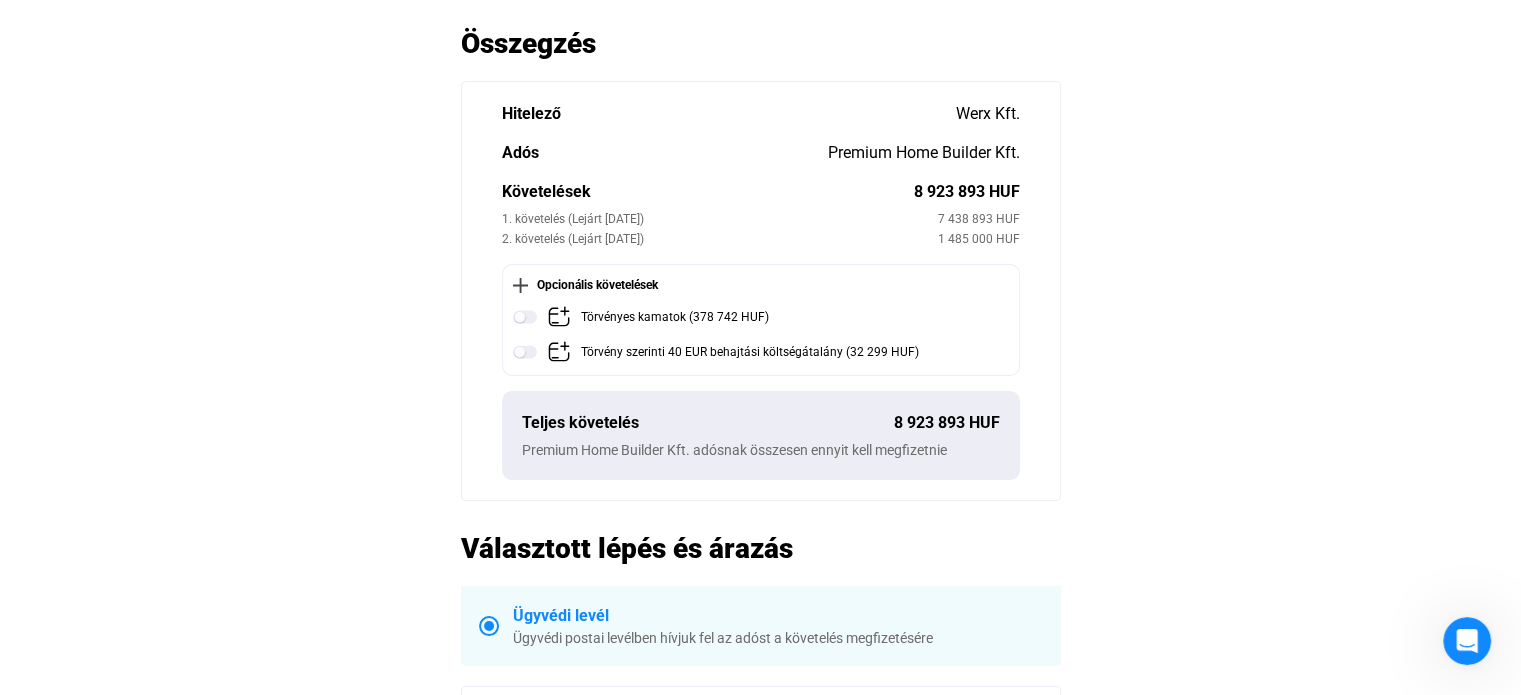 scroll, scrollTop: 120, scrollLeft: 0, axis: vertical 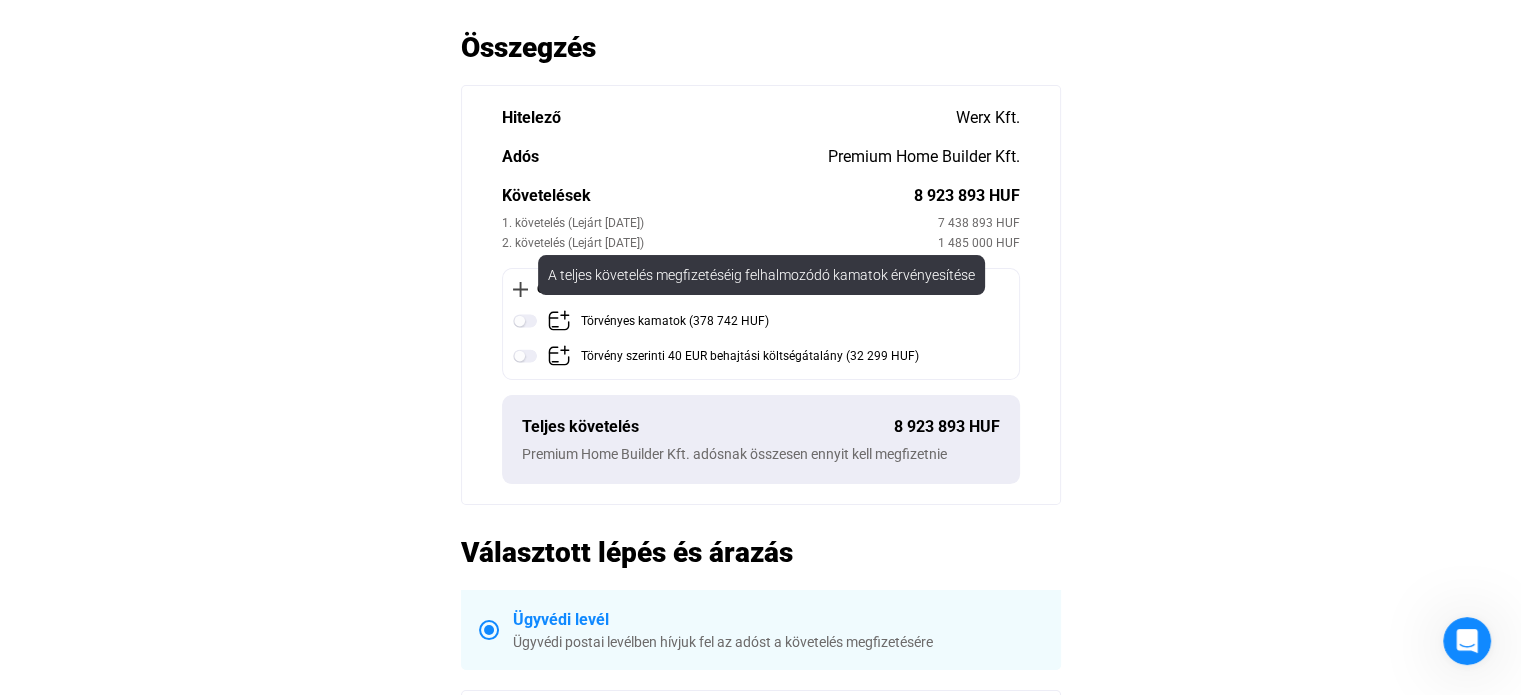 click 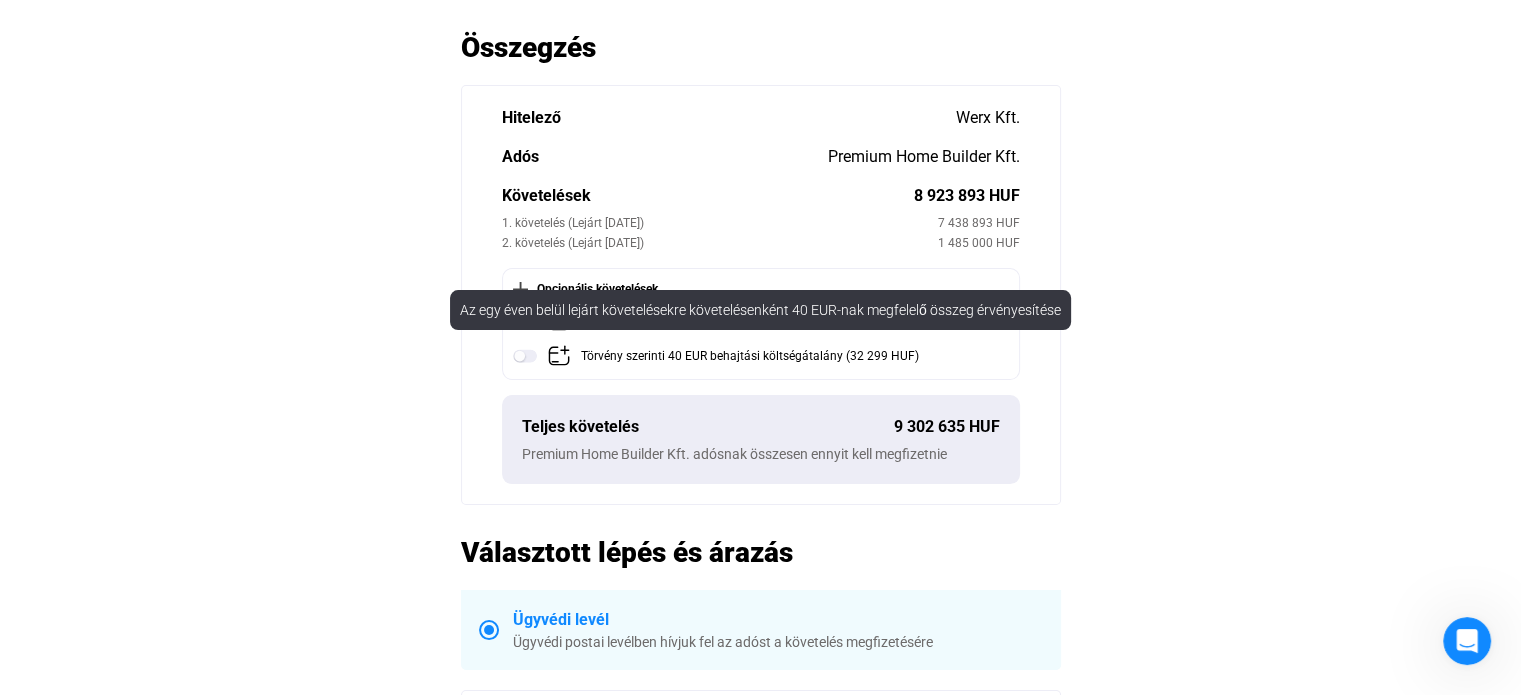 click 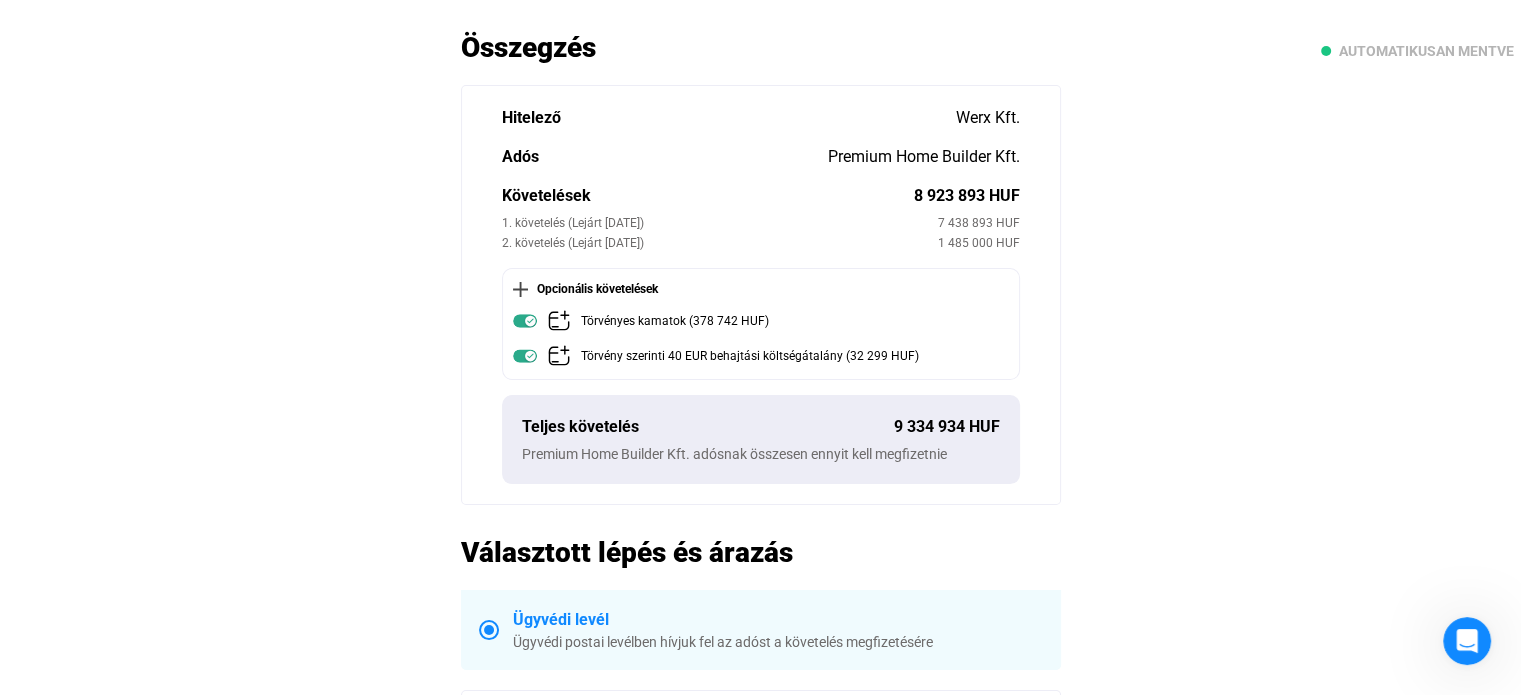 click on "Automatikusan mentve
Összegzés  Hitelező  Werx Kft.  Adós  Premium Home Builder Kft.  Követelések   8 923 893 HUF   1. követelés (Lejárt [DATE])   7 438 893 HUF   2. követelés (Lejárt [DATE])   1 485 000 HUF    Opcionális követelések   Törvényes kamatok (378 742 HUF)   Törvény szerinti 40 EUR behajtási költségátalány (32 299 HUF)   Teljes követelés   9 334 934 HUF   Premium Home Builder Kft. adósnak összesen ennyit kell megfizetnie   Választott lépés és árazás
Ügyvédi levél   Ügyvédi postai levélben hívjuk fel az adóst a követelés megfizetésére   Fizetendő ügyindítási díj   11 417 HUF   Ügyindítási díj  8 990 HUF + ÁFA   11 417 HUF   Válasszon fizetési módot     Bankkártyával fizetek   Biztonságos és gyors     Átutalással fizetek (Díjbekérő)   48 óra átfutási idő   11 417 HUF fizetése bankkártyával" 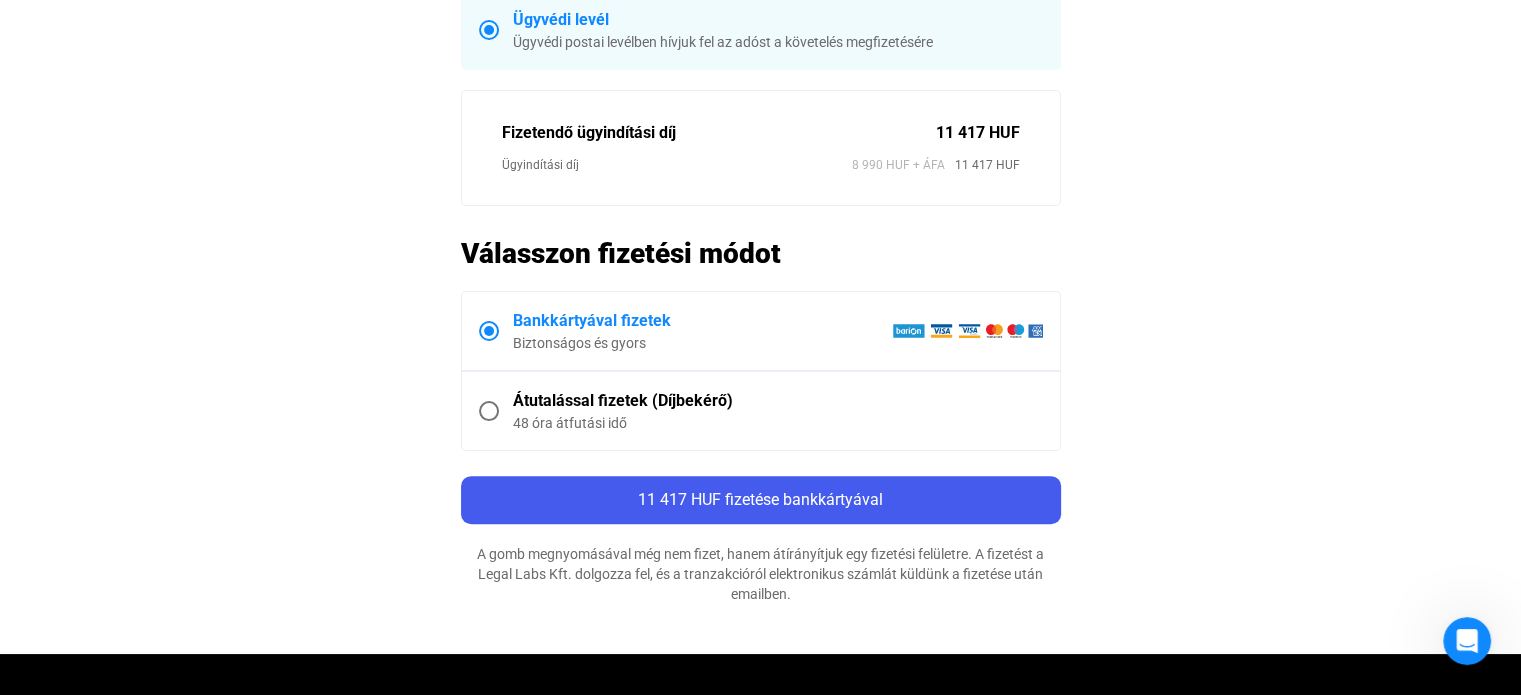 scroll, scrollTop: 760, scrollLeft: 0, axis: vertical 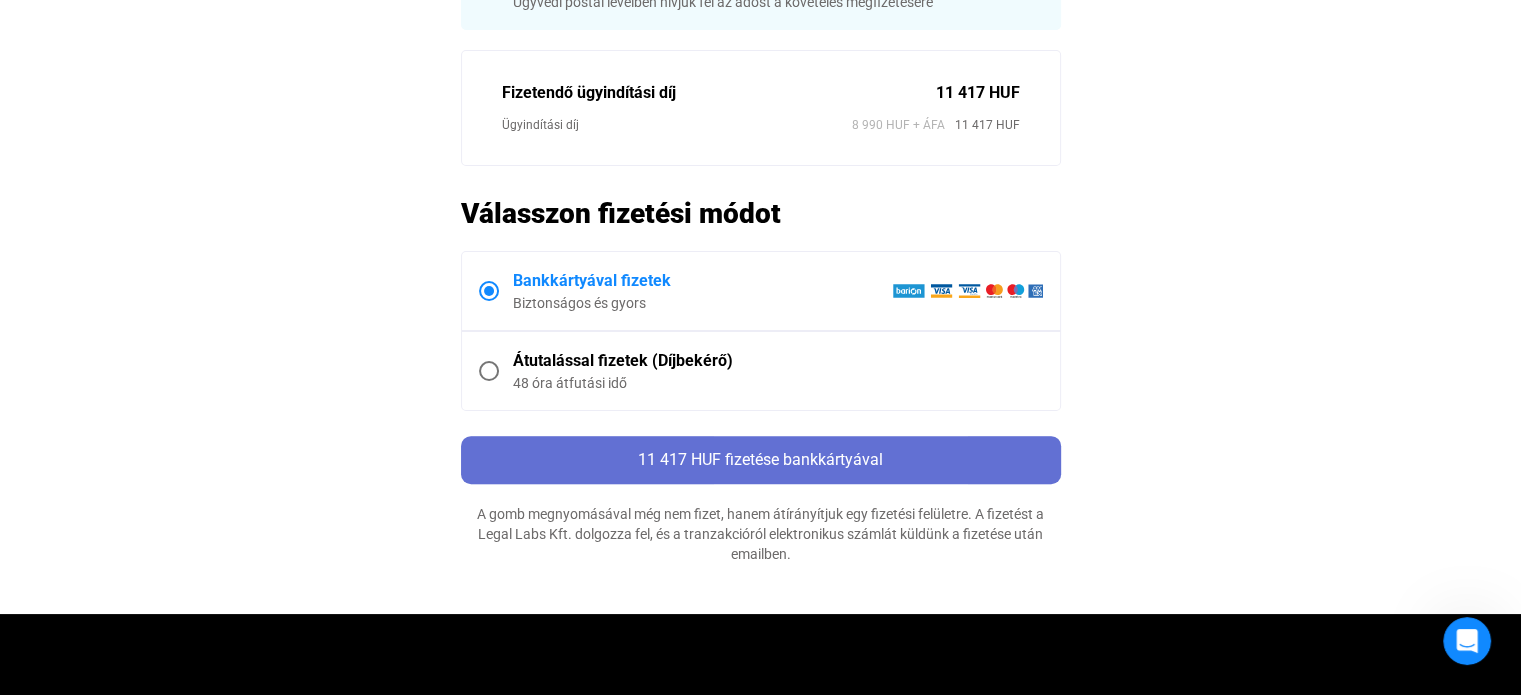 click on "11 417 HUF fizetése bankkártyával" 